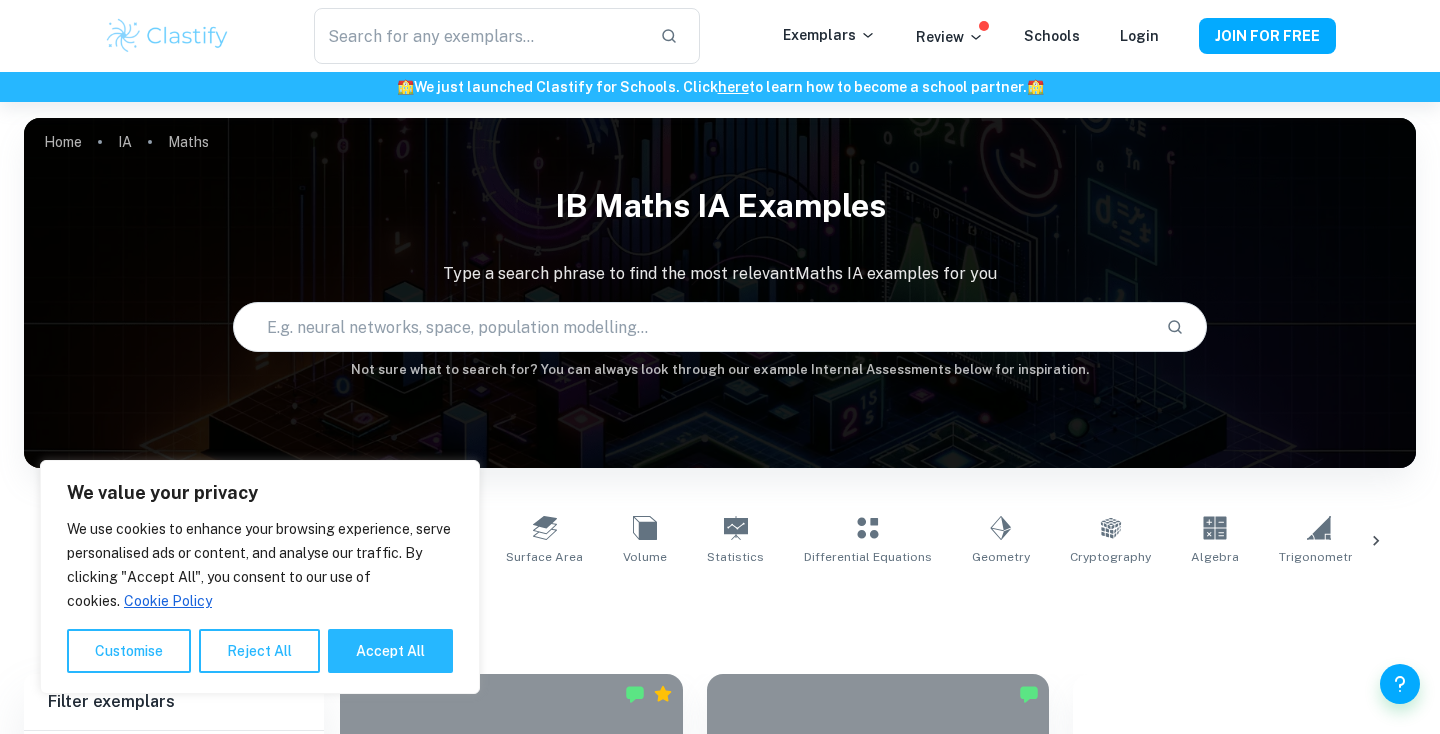 scroll, scrollTop: 0, scrollLeft: 0, axis: both 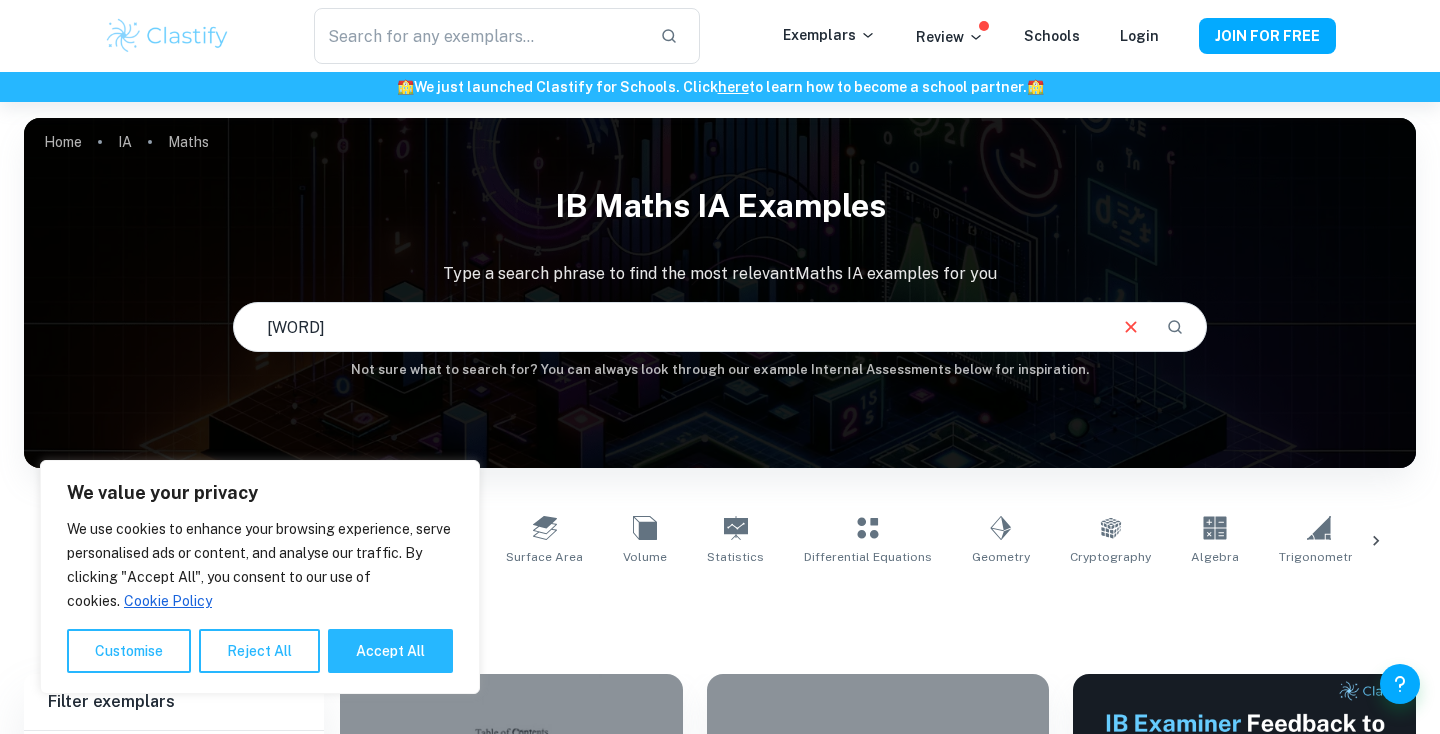 click on "[WORD]" at bounding box center (669, 327) 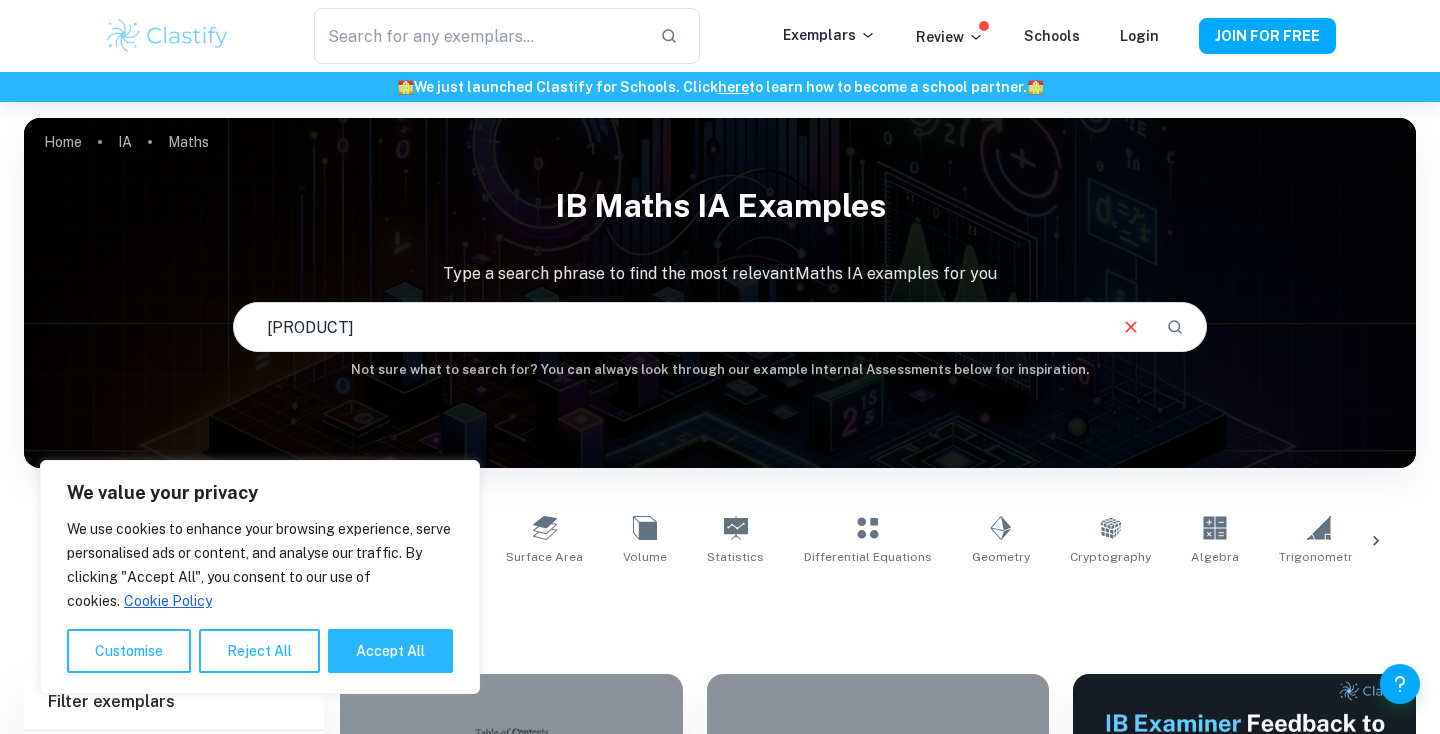 type on "[PRODUCT]" 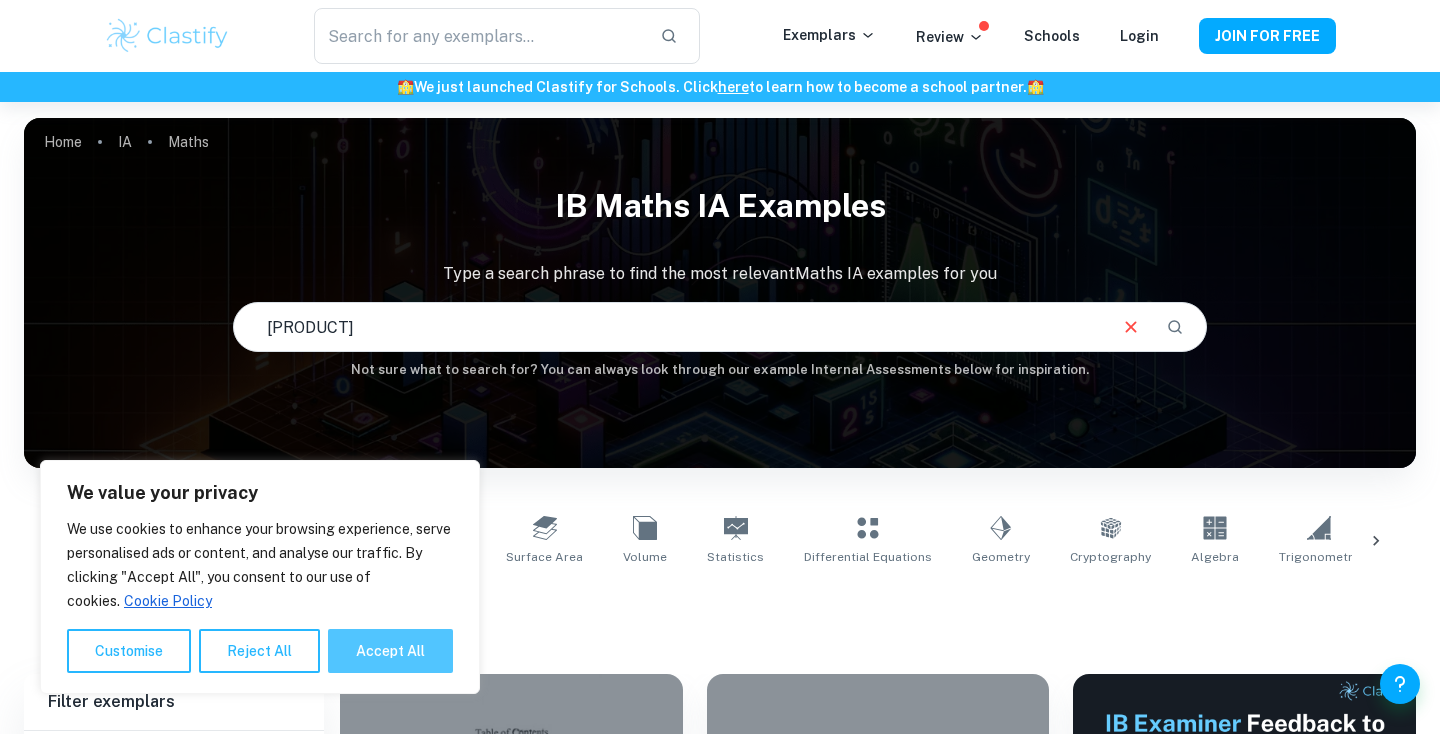 click on "Accept All" at bounding box center [390, 651] 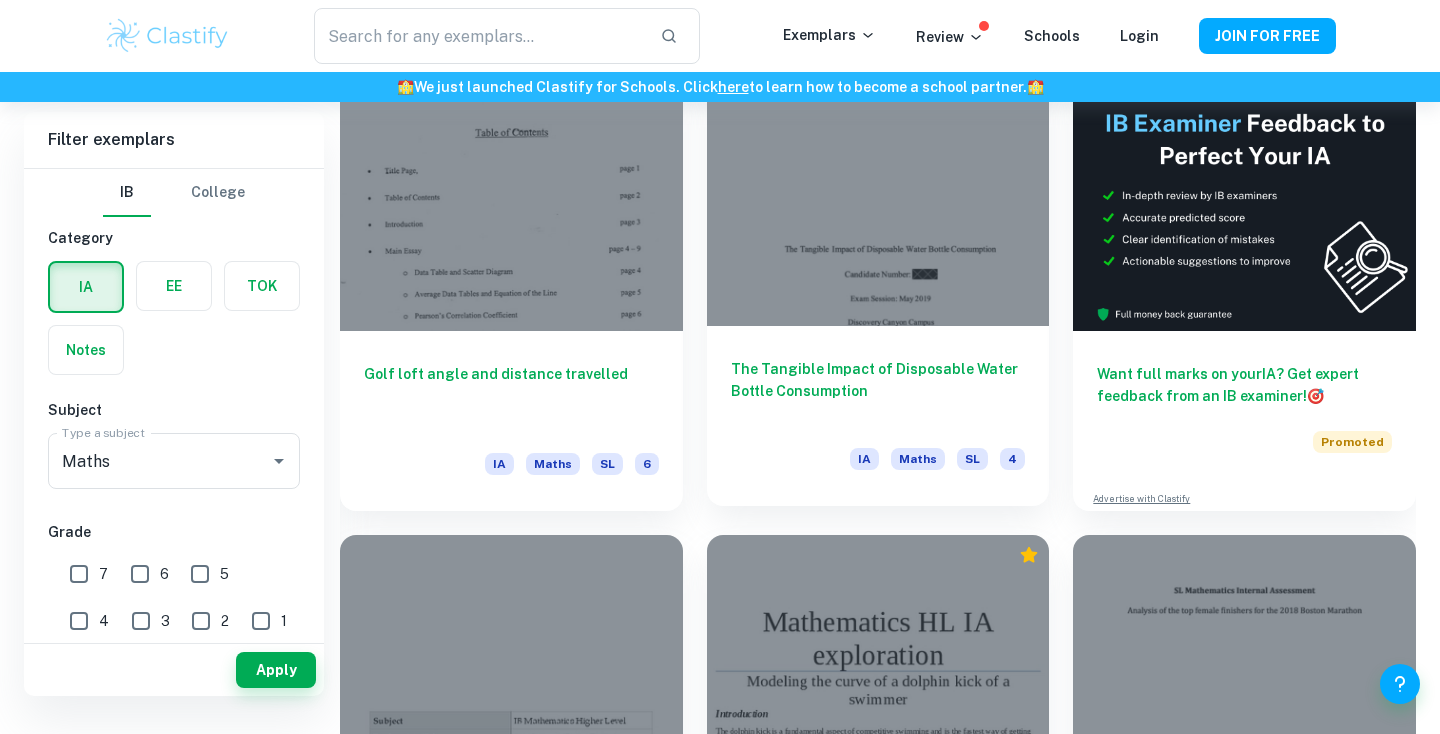 scroll, scrollTop: 132, scrollLeft: 0, axis: vertical 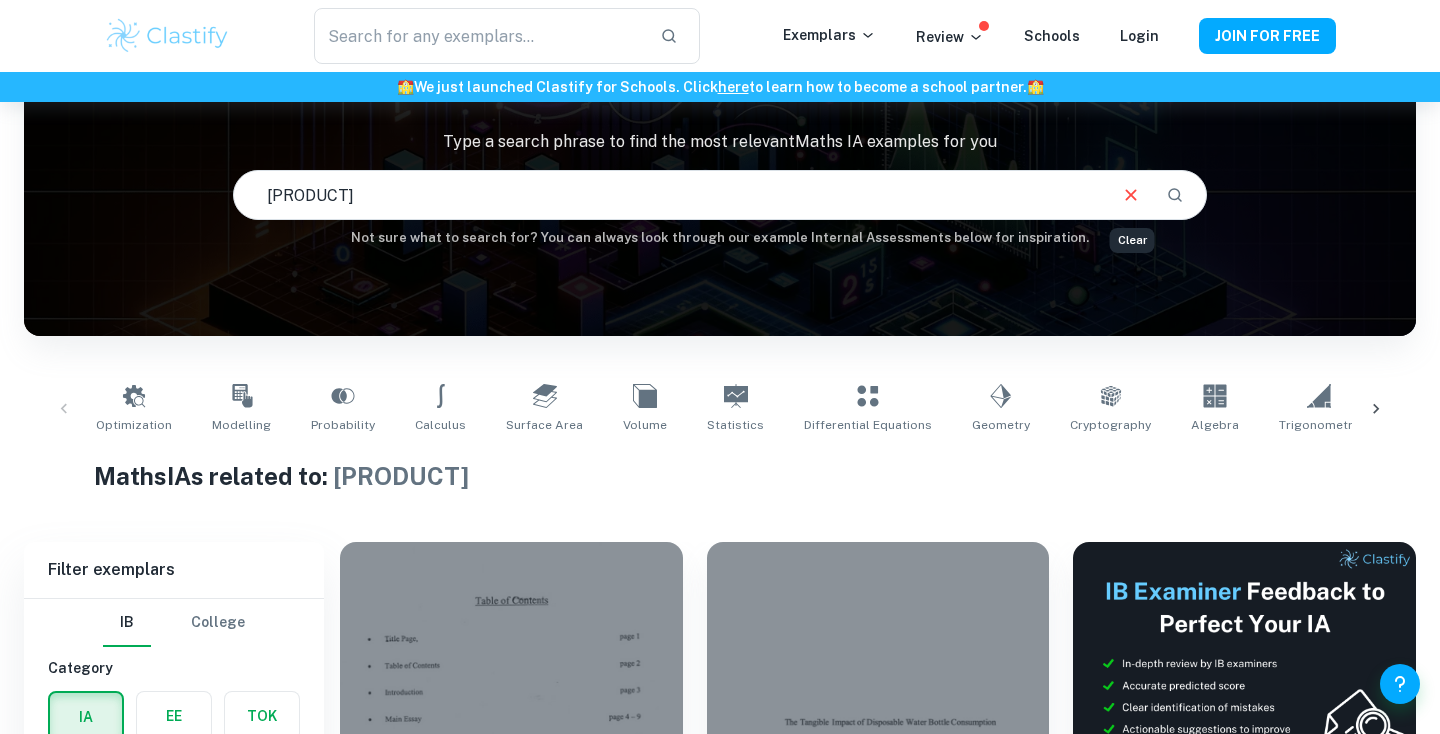 click 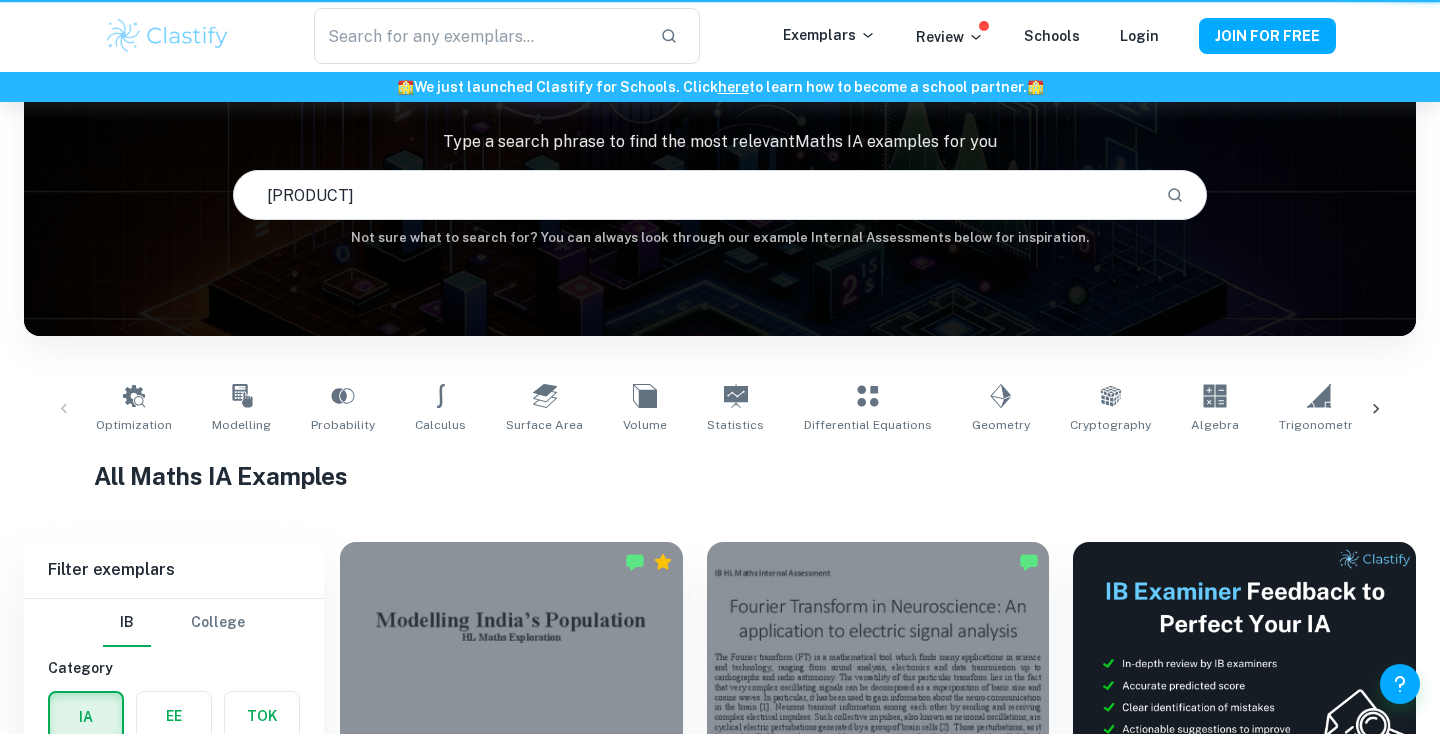 scroll, scrollTop: 0, scrollLeft: 0, axis: both 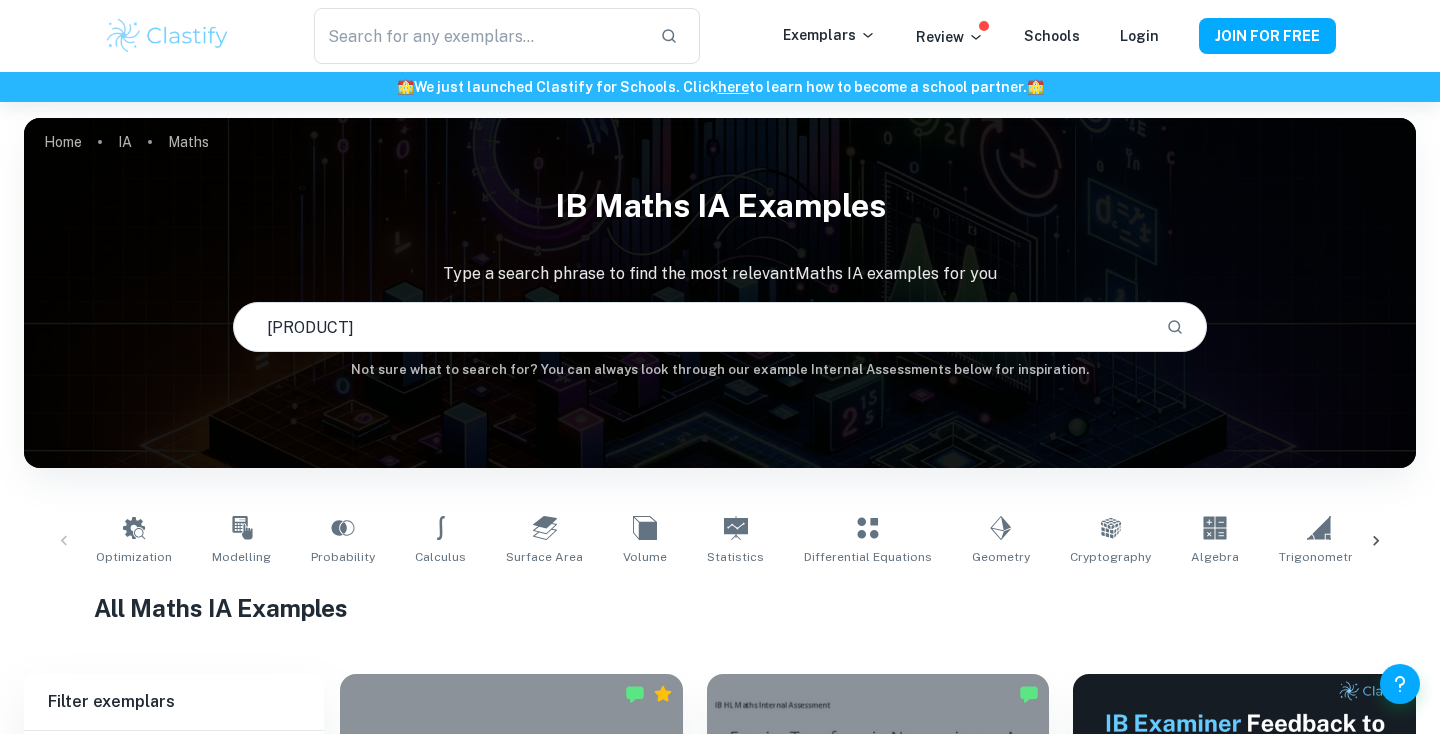 click on "[PRODUCT]" at bounding box center (692, 327) 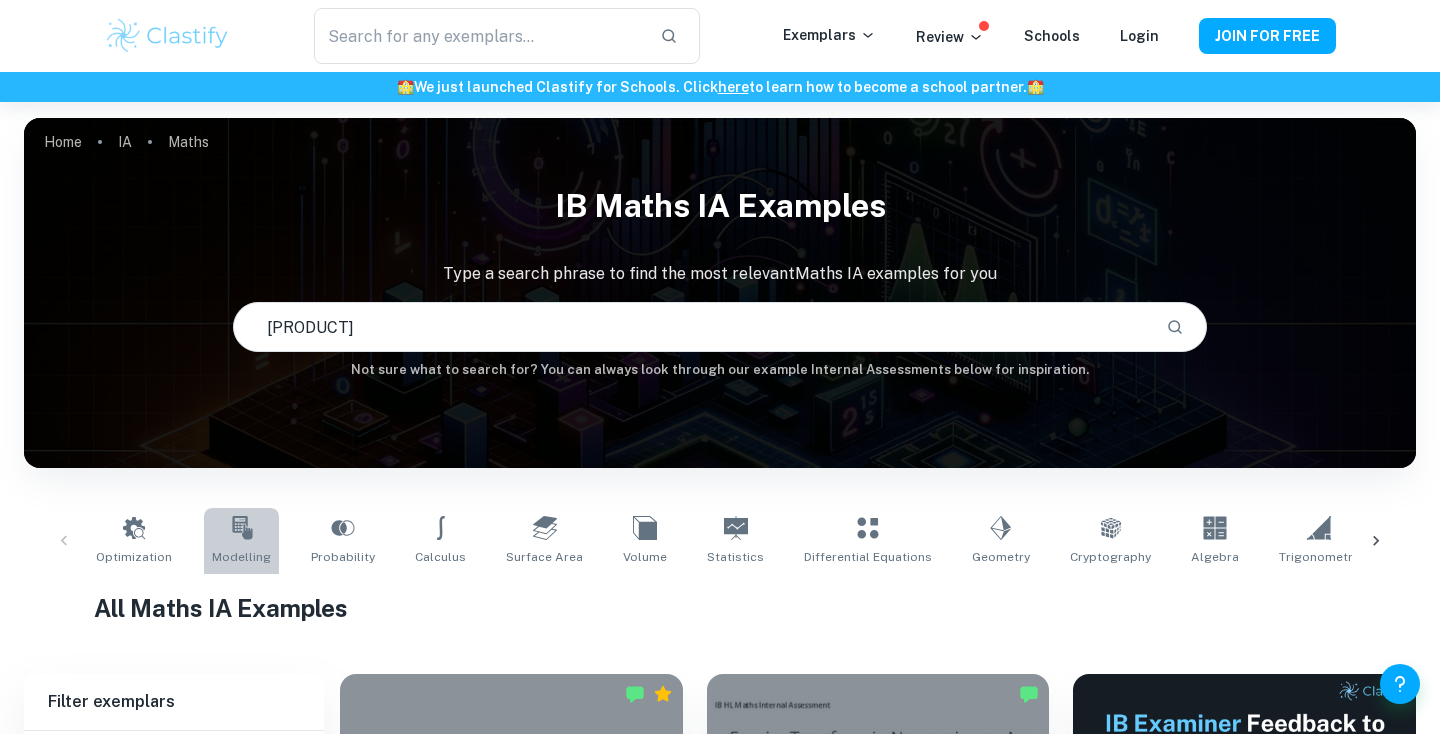 click 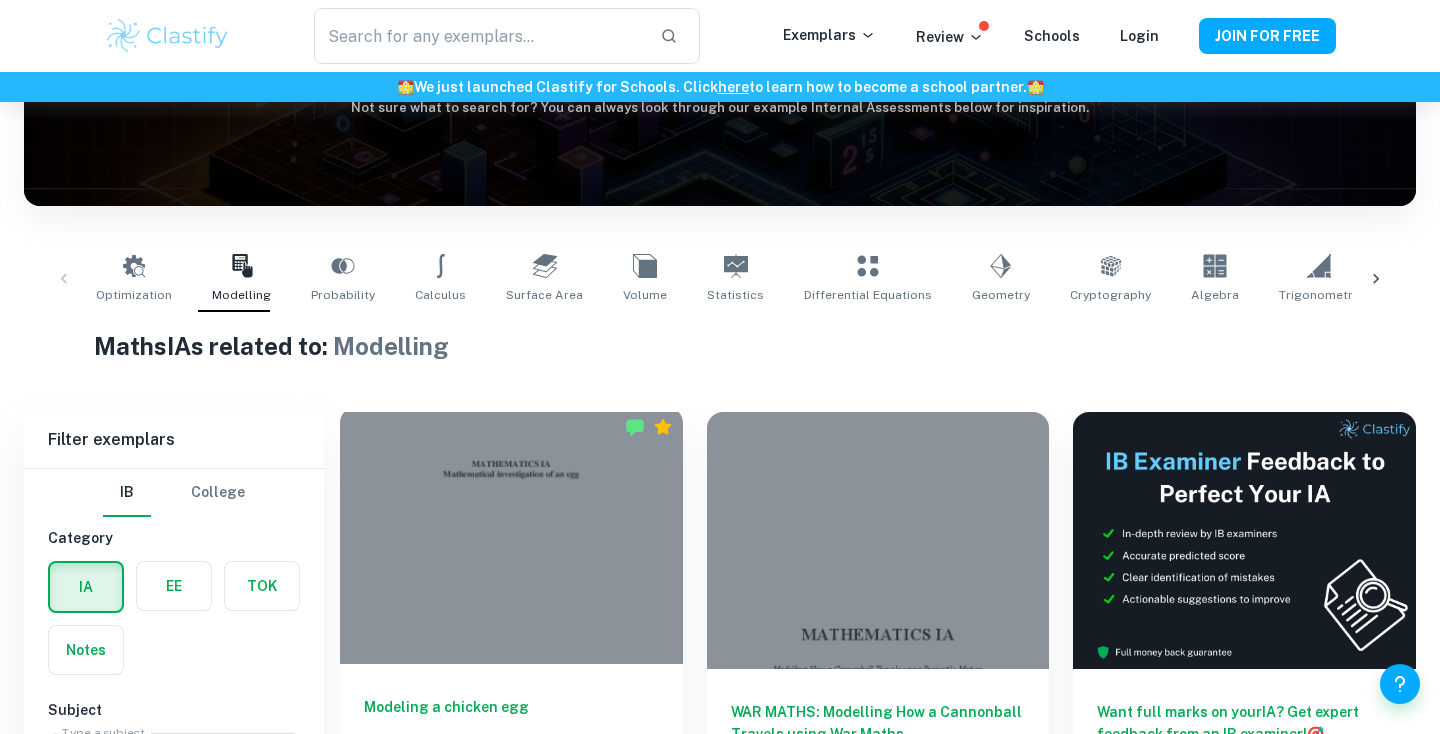 scroll, scrollTop: 437, scrollLeft: 0, axis: vertical 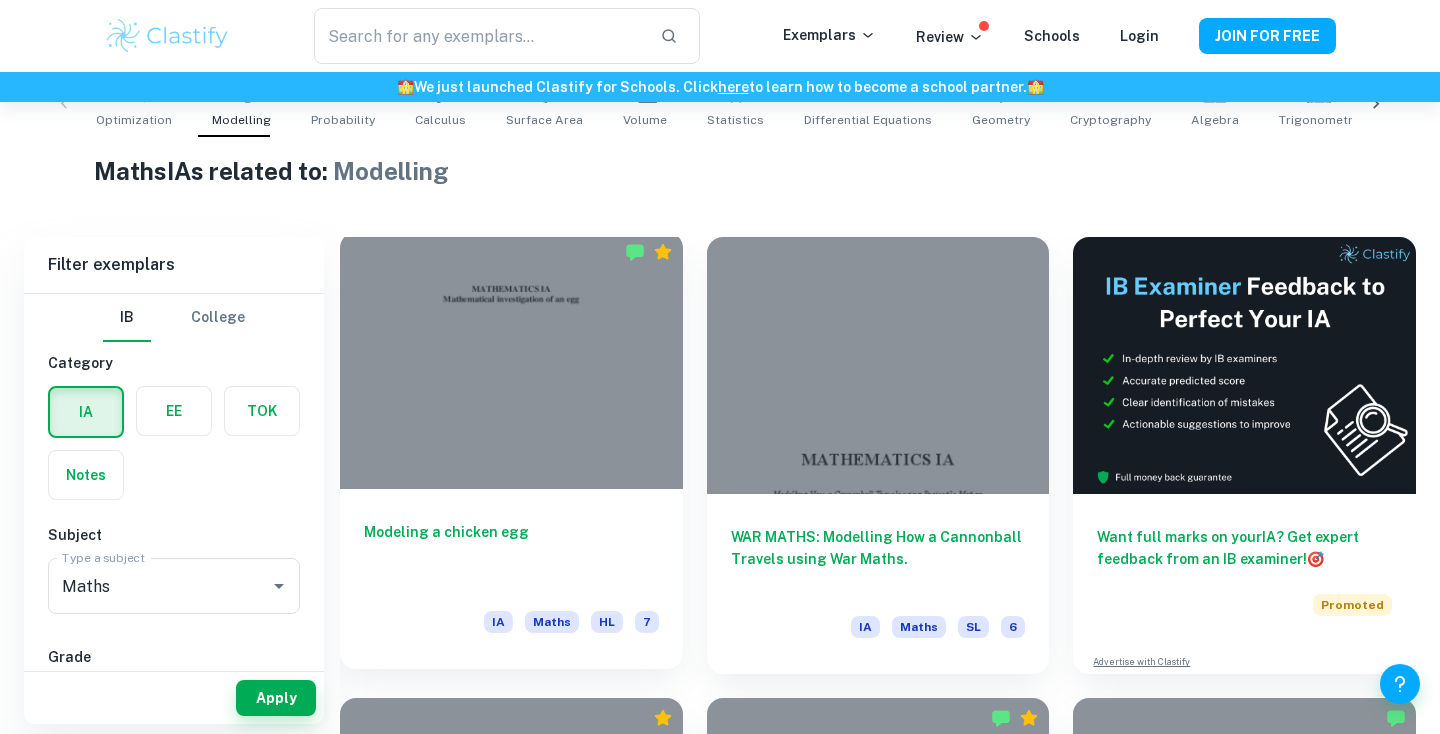 click at bounding box center [511, 360] 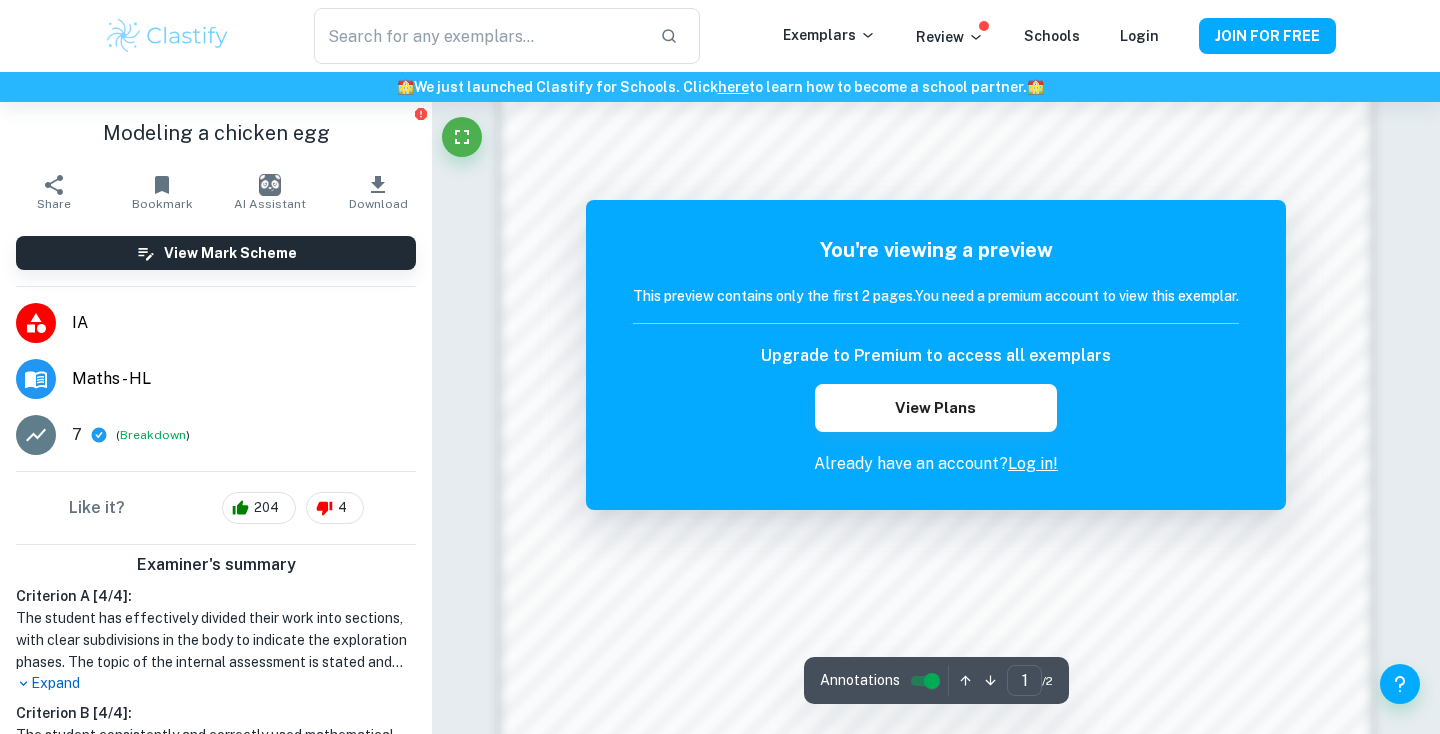 scroll, scrollTop: 1803, scrollLeft: 0, axis: vertical 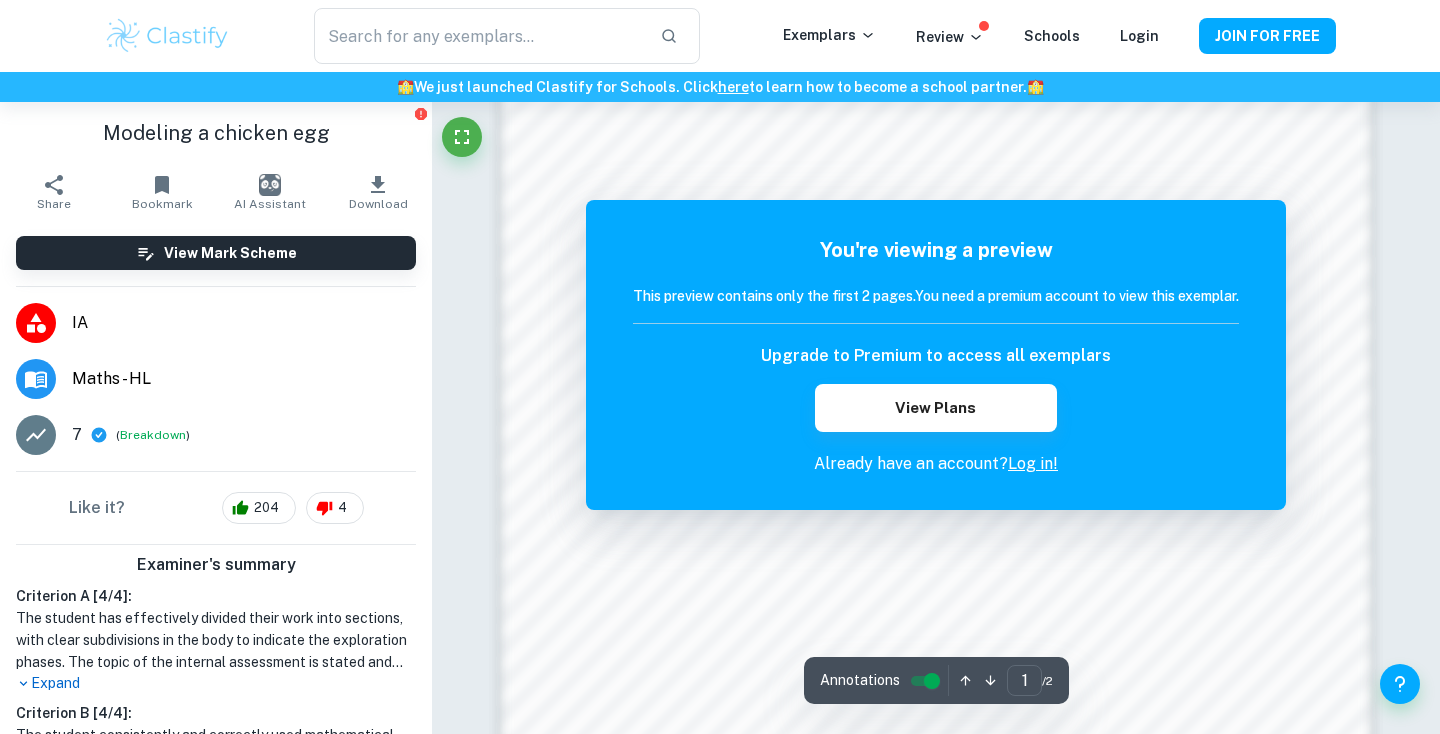 click on "Log in!" at bounding box center [1033, 463] 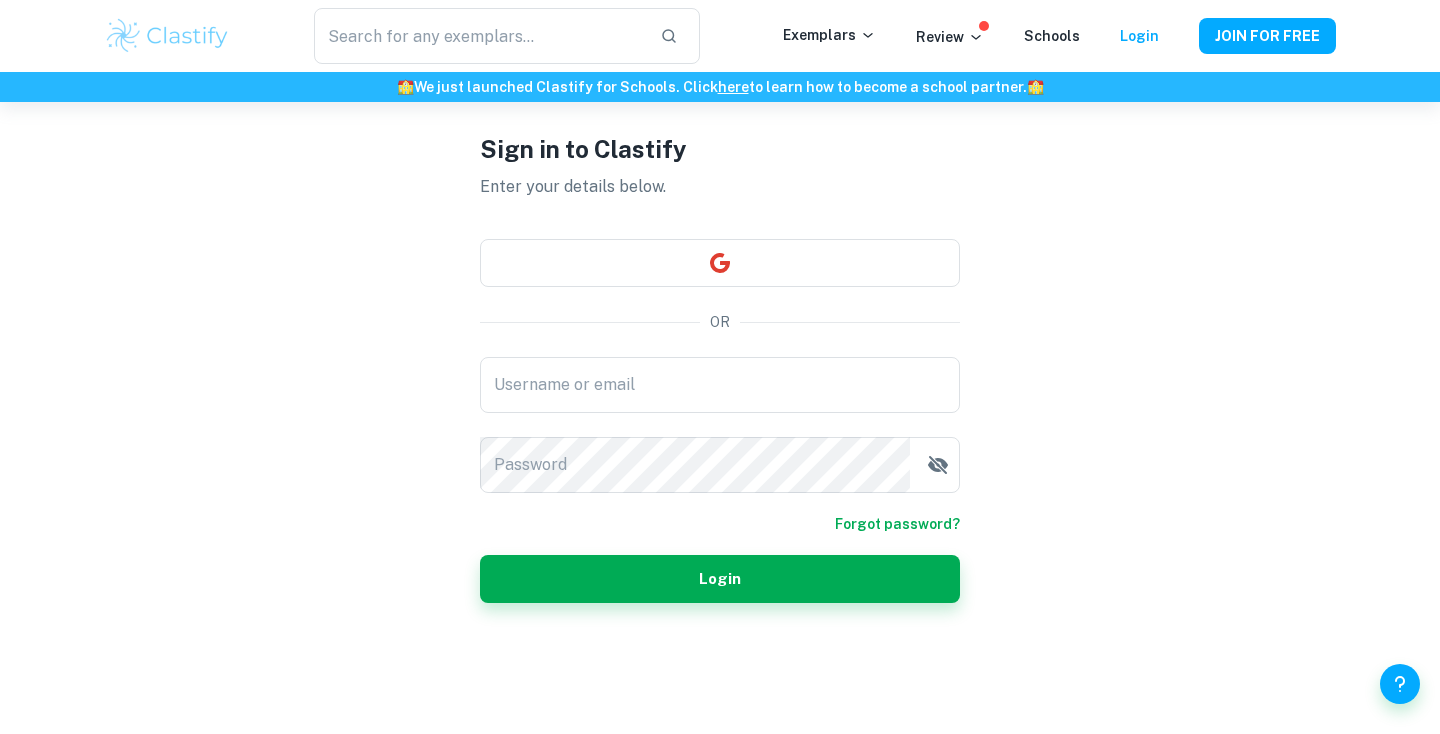 scroll, scrollTop: 102, scrollLeft: 0, axis: vertical 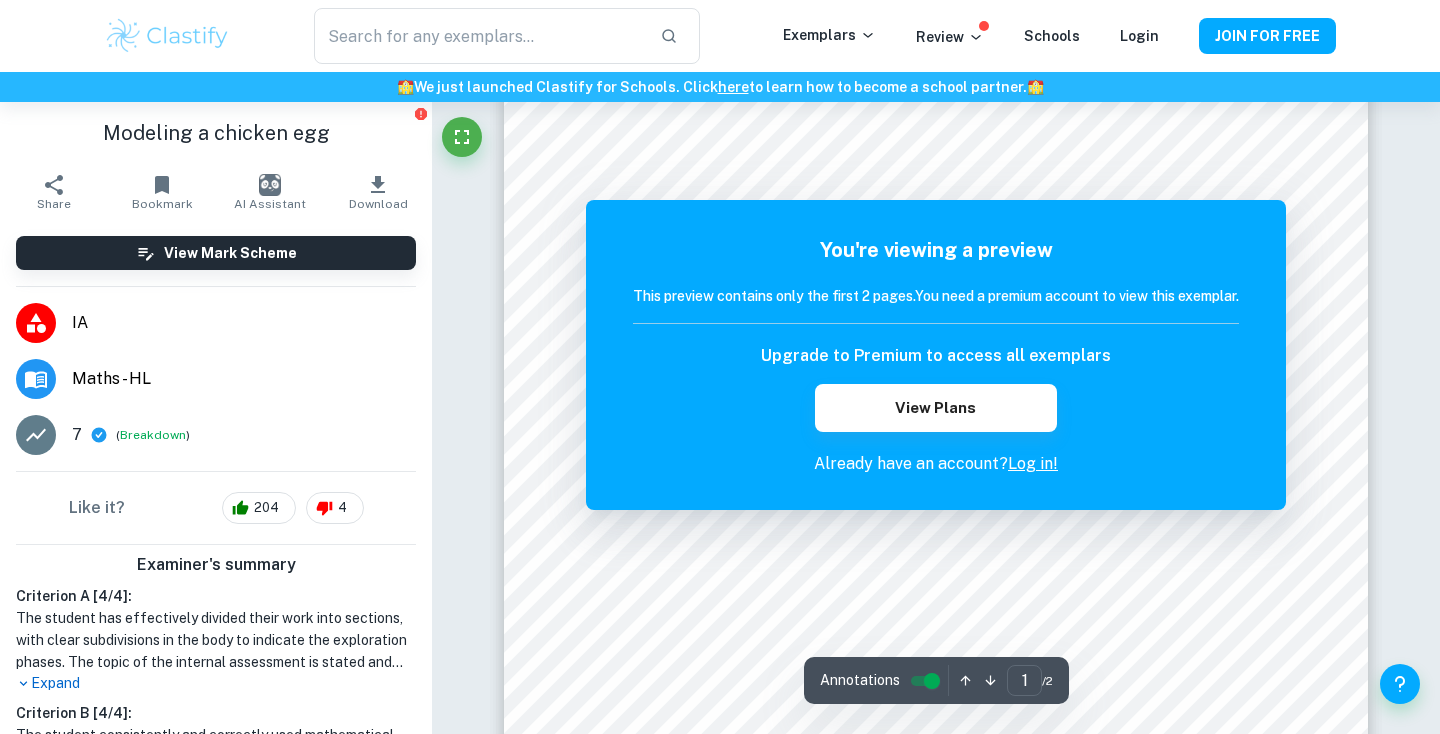 click on "Log in!" at bounding box center (1033, 463) 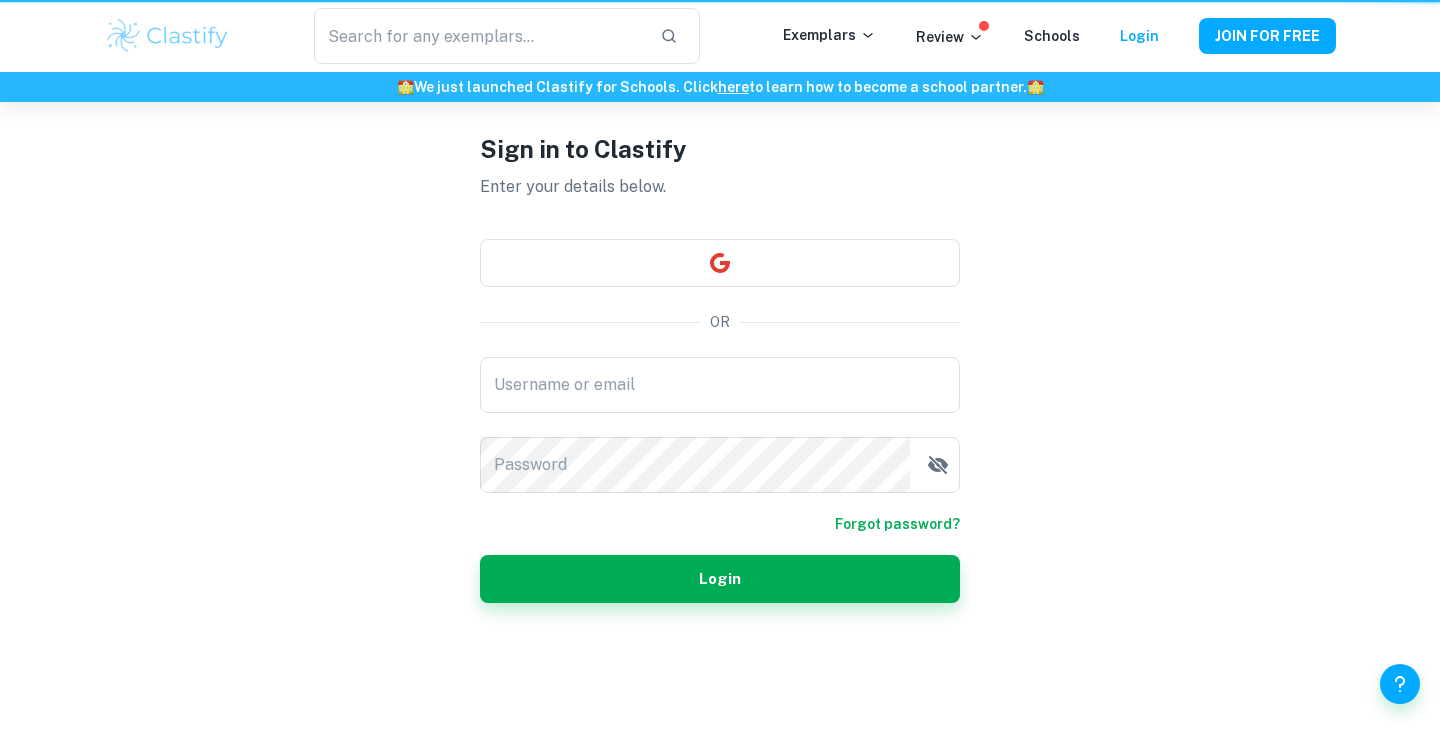 scroll, scrollTop: 0, scrollLeft: 0, axis: both 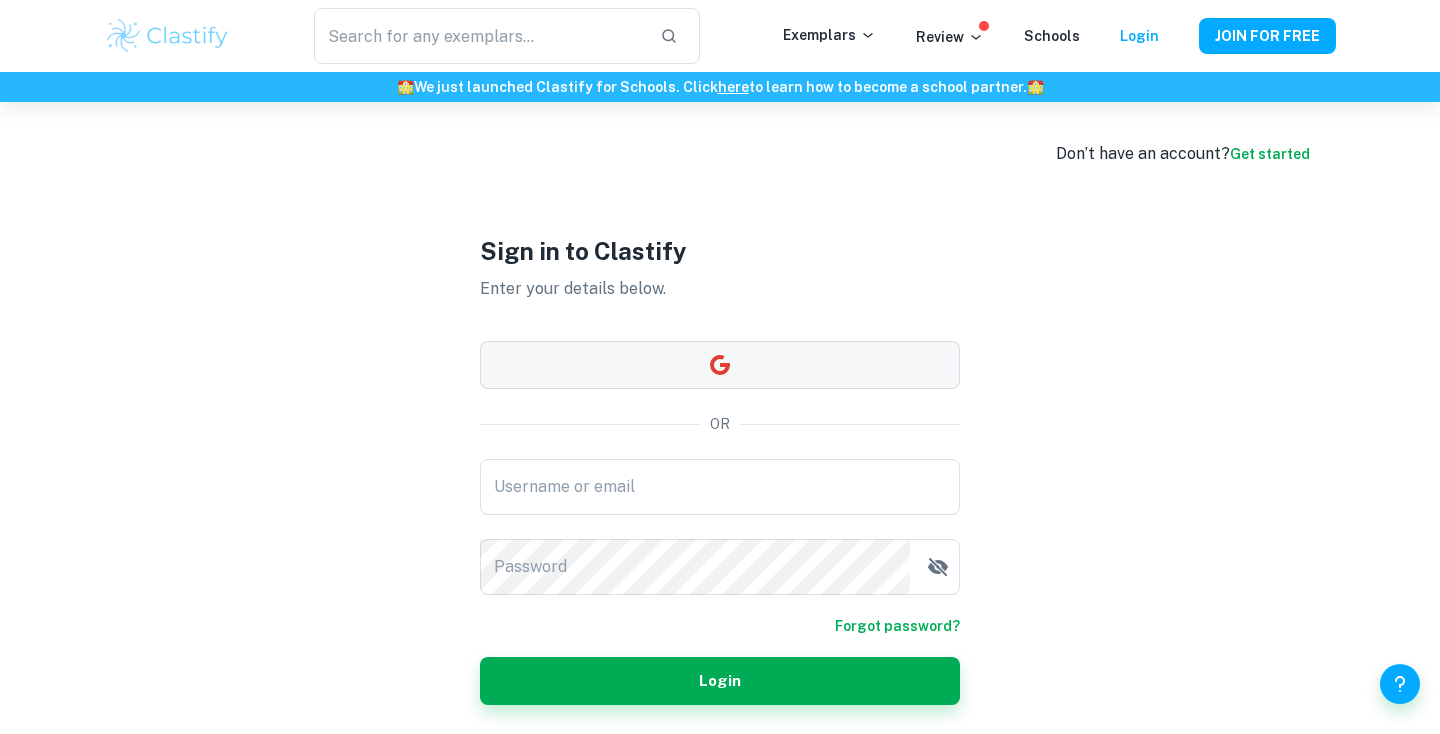 click at bounding box center (720, 365) 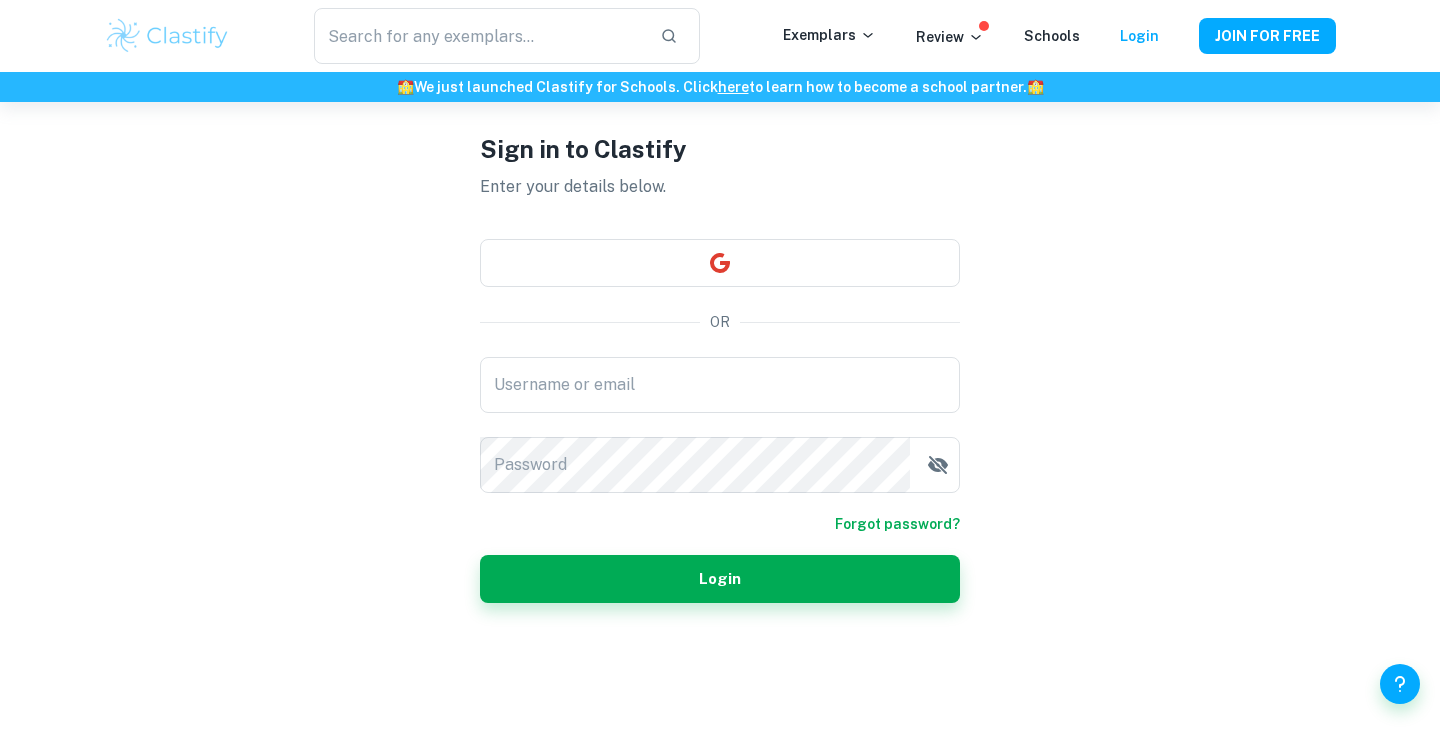 scroll, scrollTop: 102, scrollLeft: 0, axis: vertical 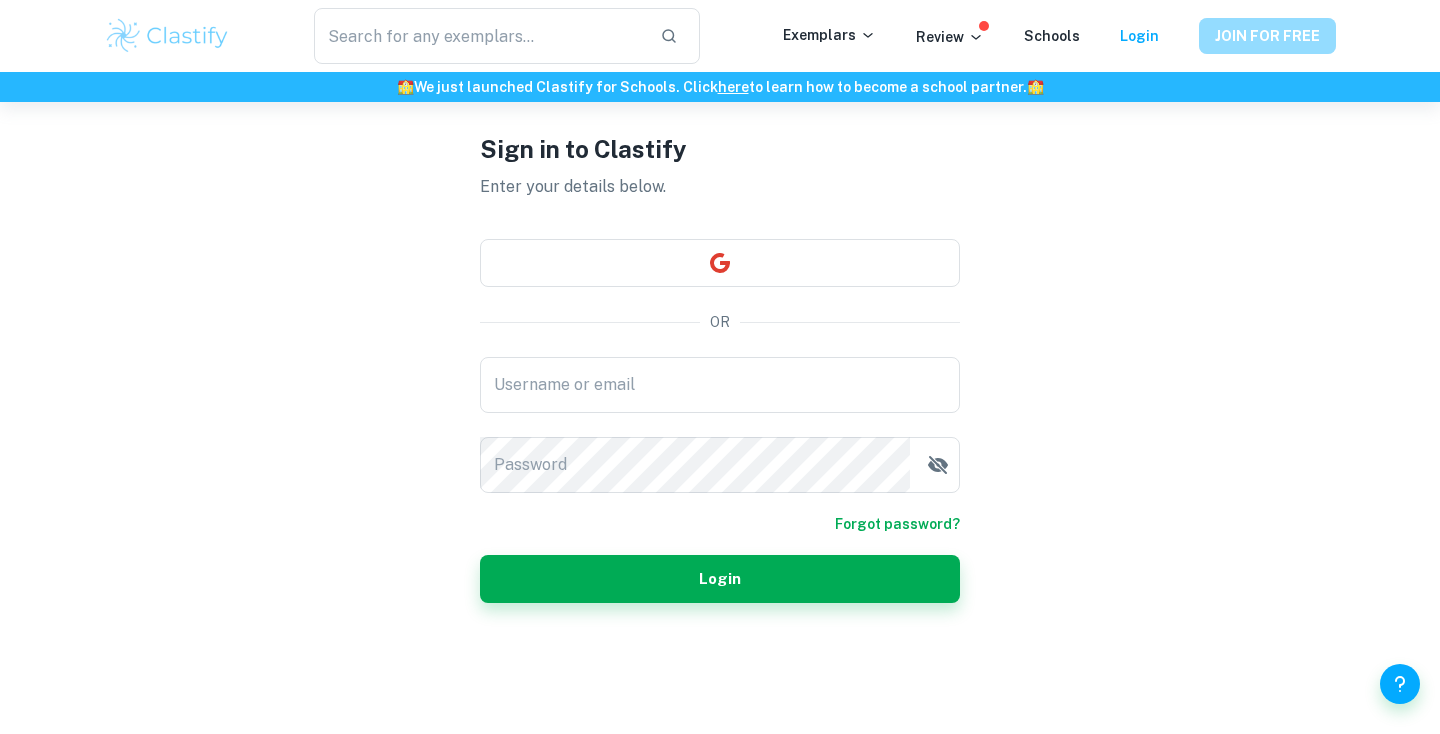 click on "JOIN FOR FREE" at bounding box center [1267, 36] 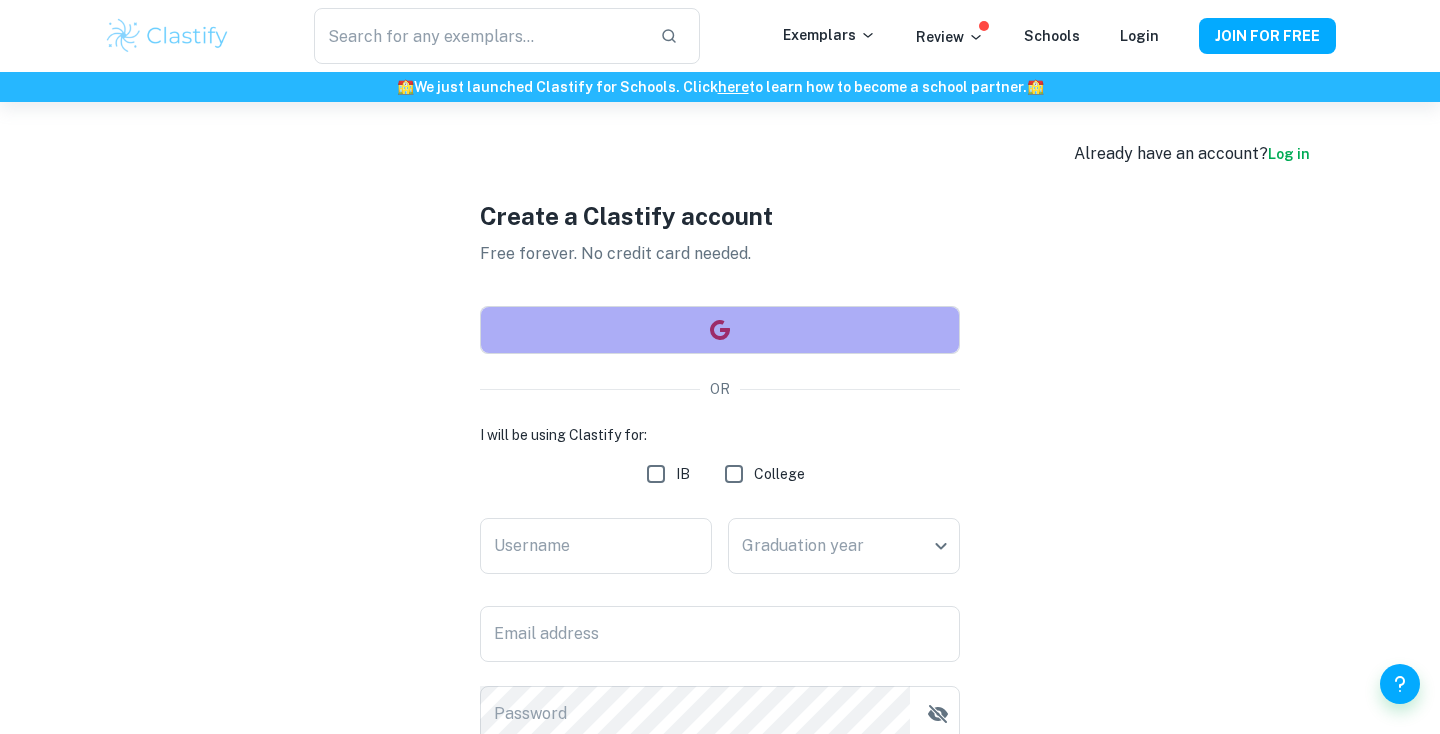 click at bounding box center (720, 330) 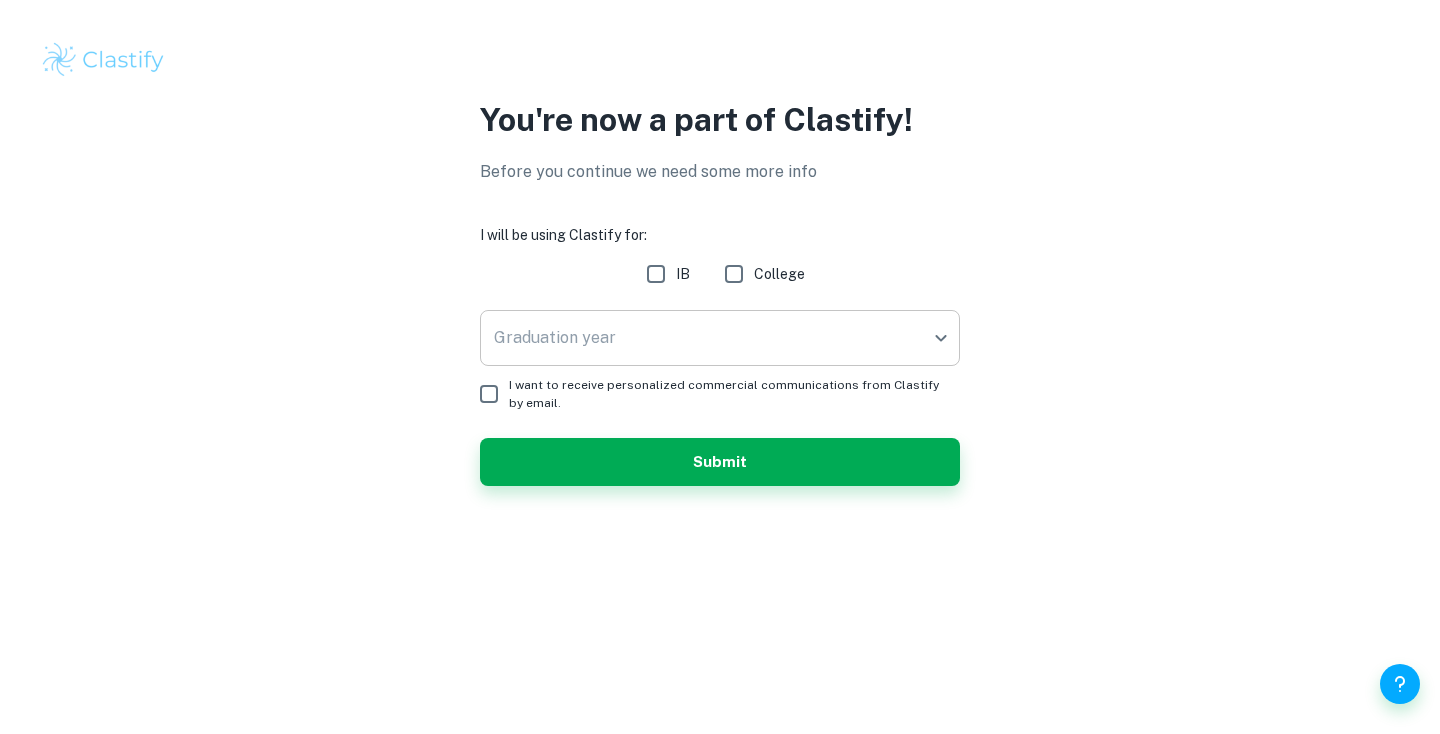 scroll, scrollTop: 0, scrollLeft: 0, axis: both 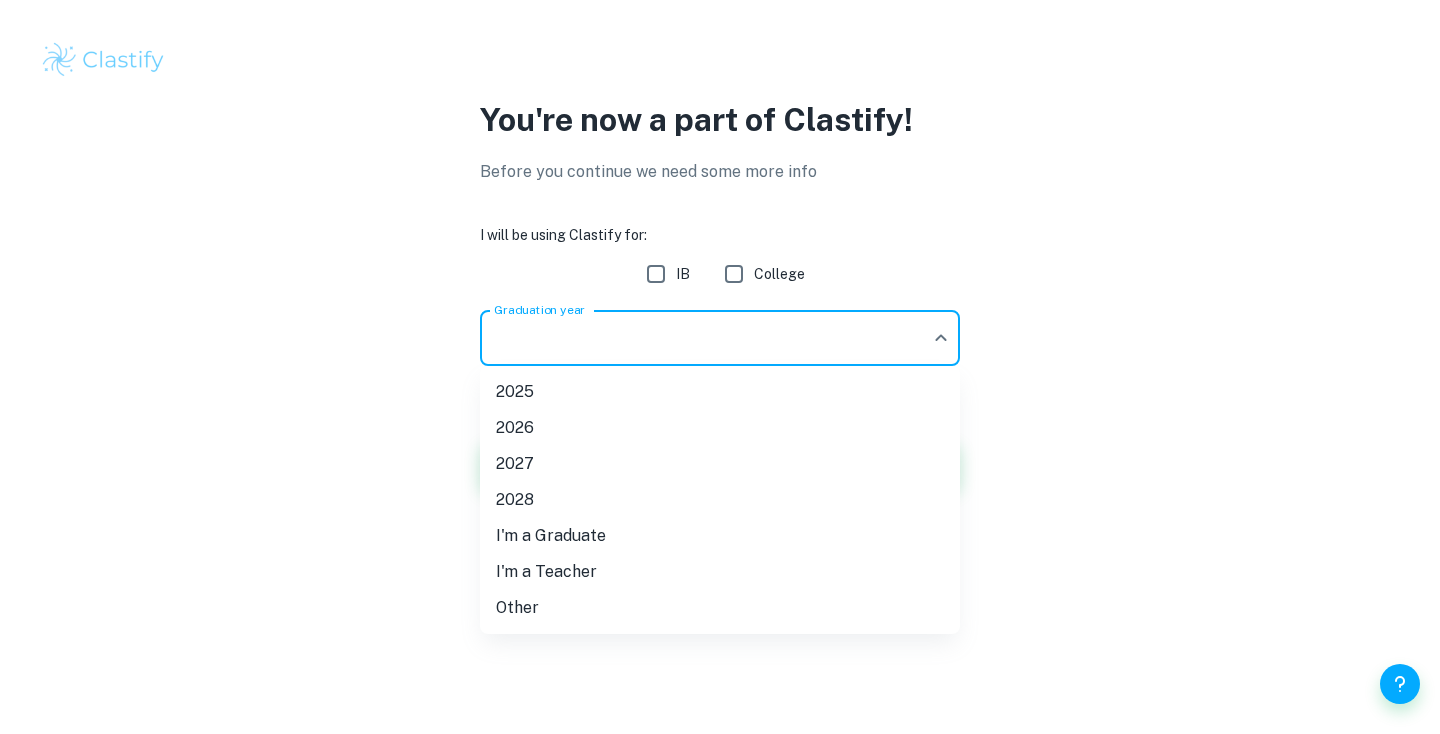 click on "2026" at bounding box center (720, 428) 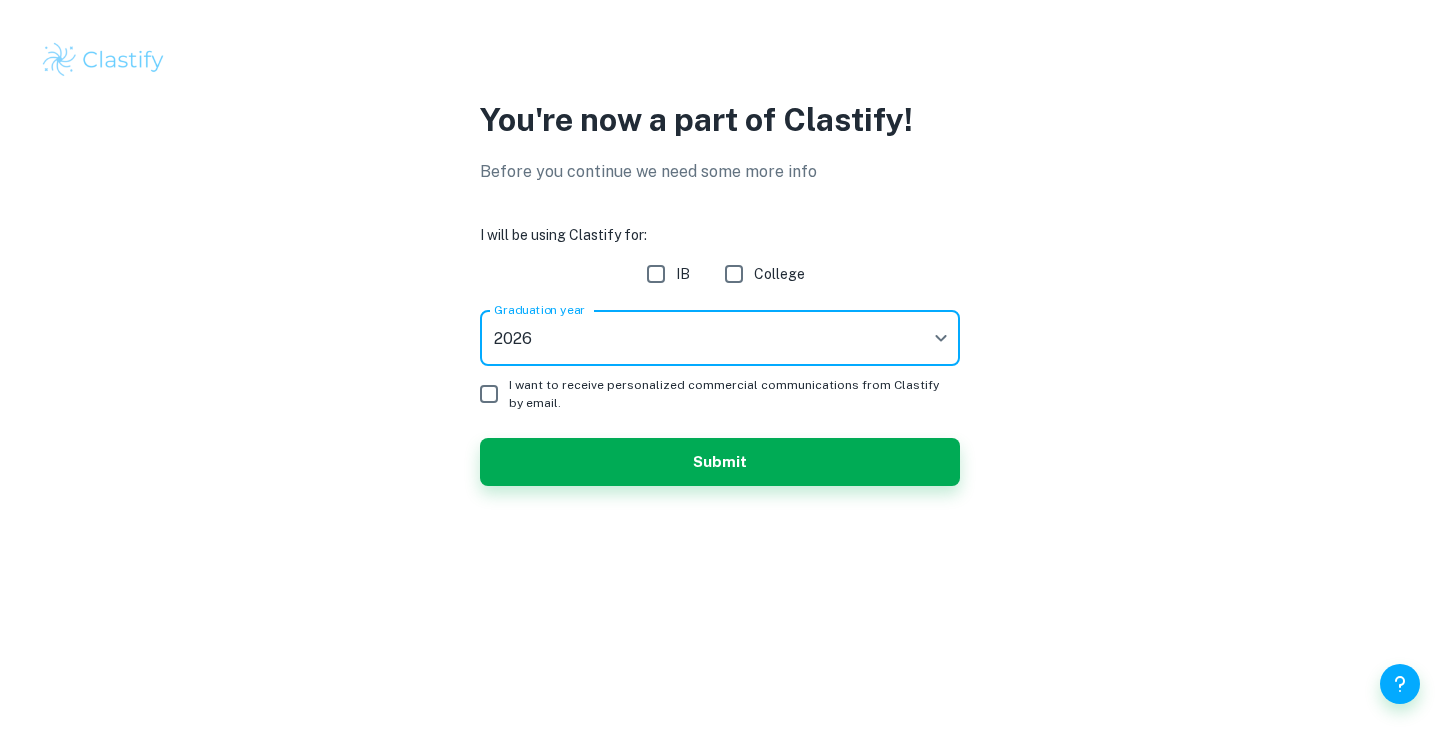 click on "IB" at bounding box center (656, 274) 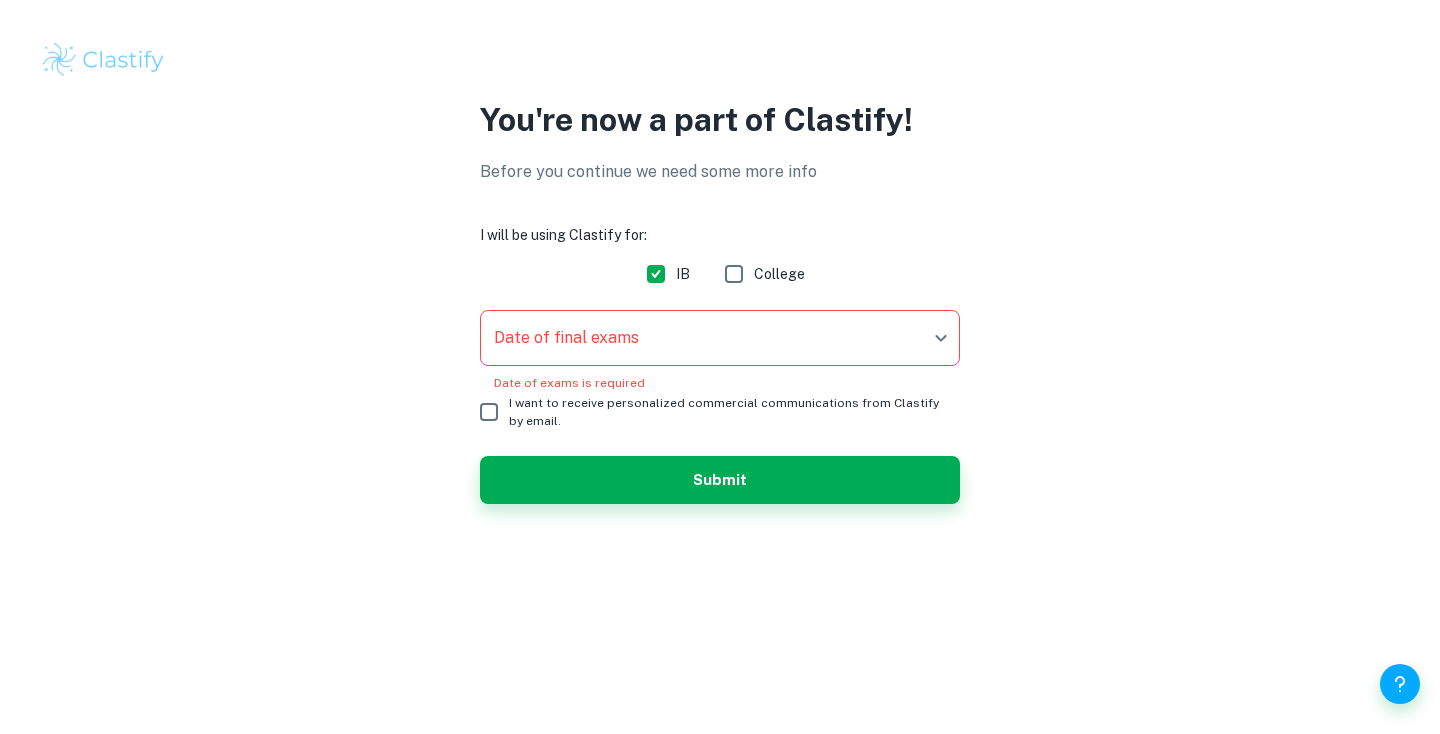 click on "We value your privacy We use cookies to enhance your browsing experience, serve personalised ads or content, and analyse our traffic. By clicking "Accept All", you consent to our use of cookies.   Cookie Policy Customise   Reject All   Accept All   Customise Consent Preferences   We use cookies to help you navigate efficiently and perform certain functions. You will find detailed information about all cookies under each consent category below. The cookies that are categorised as "Necessary" are stored on your browser as they are essential for enabling the basic functionalities of the site. ...  Show more For more information on how Google's third-party cookies operate and handle your data, see:   Google Privacy Policy Necessary Always Active Necessary cookies are required to enable the basic features of this site, such as providing secure log-in or adjusting your consent preferences. These cookies do not store any personally identifiable data. Functional Analytics Performance Advertisement Uncategorised" at bounding box center [720, 367] 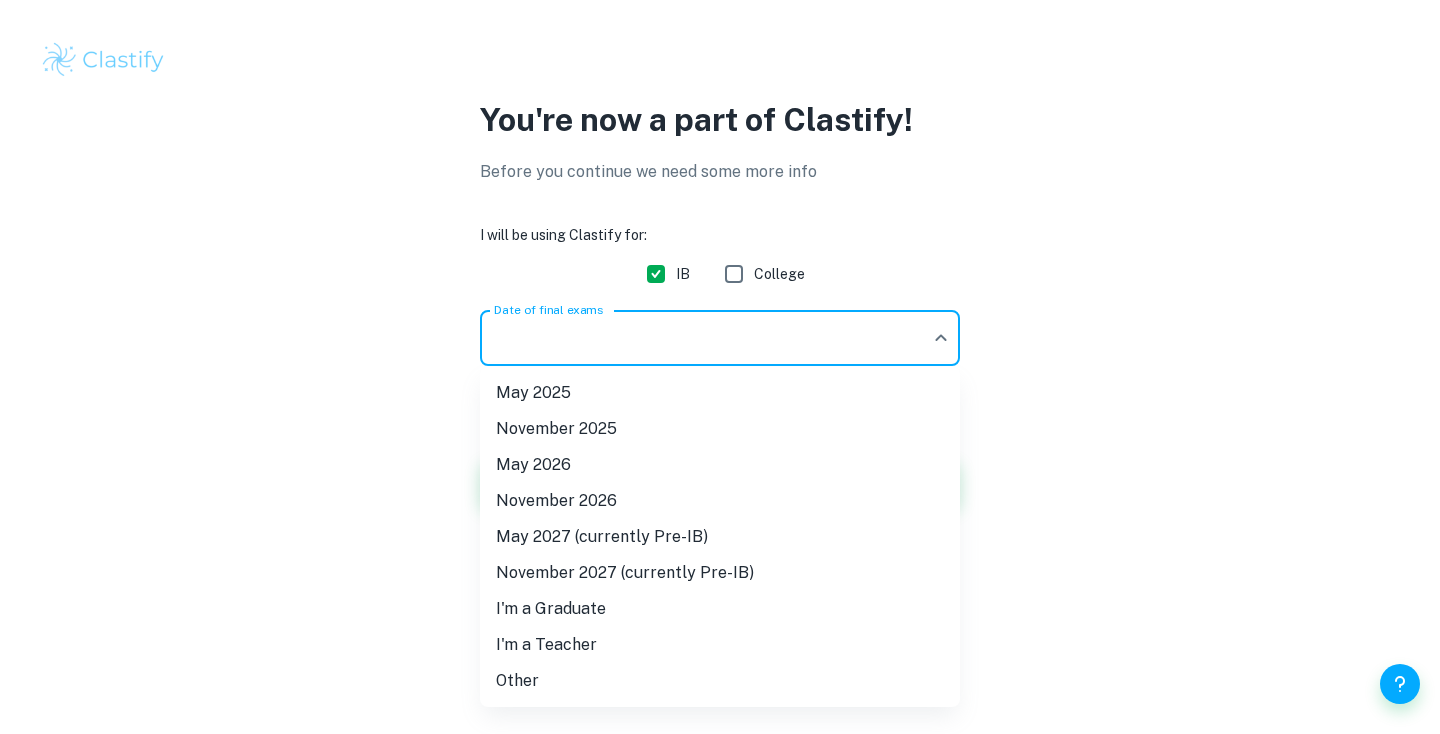 scroll, scrollTop: 0, scrollLeft: 0, axis: both 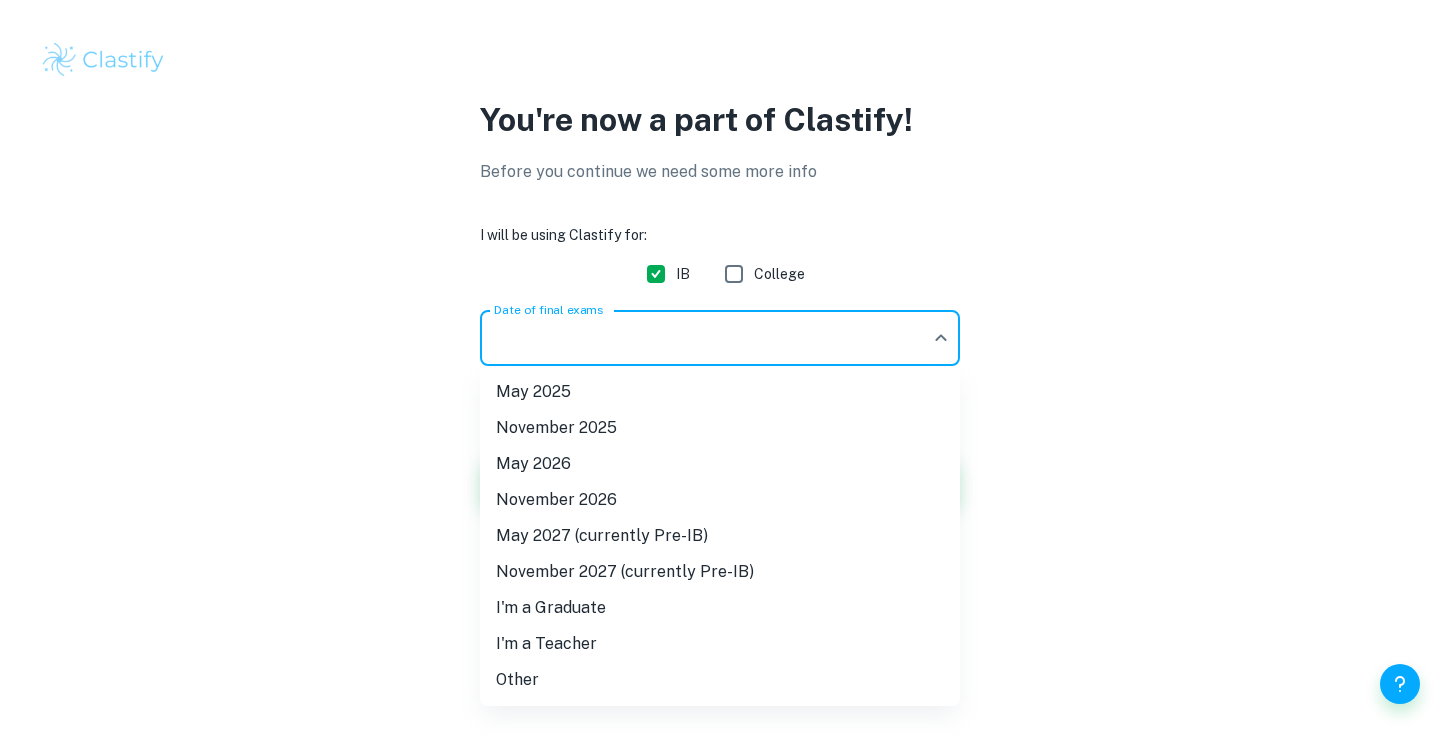 click on "May 2026" at bounding box center [720, 464] 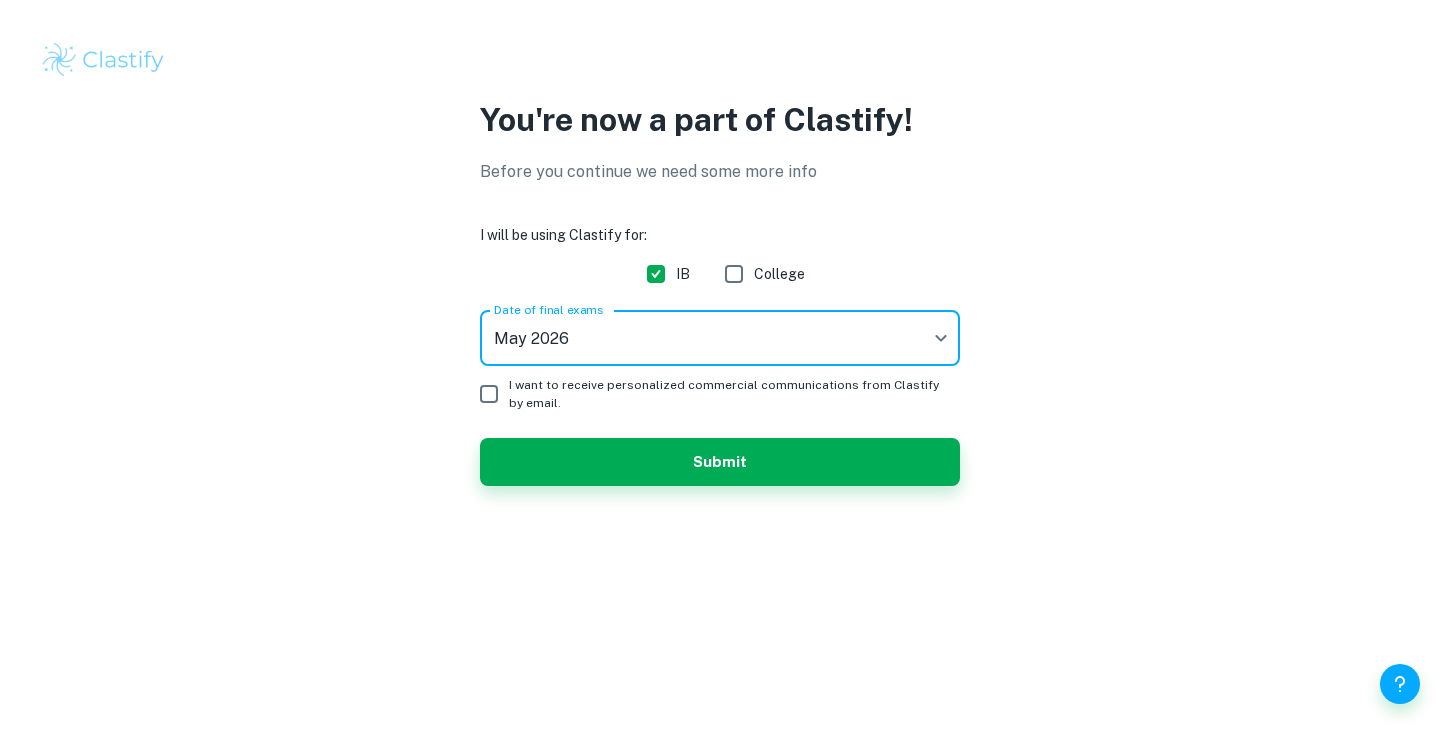 click on "I want to receive personalized commercial communications from Clastify by email." at bounding box center [489, 394] 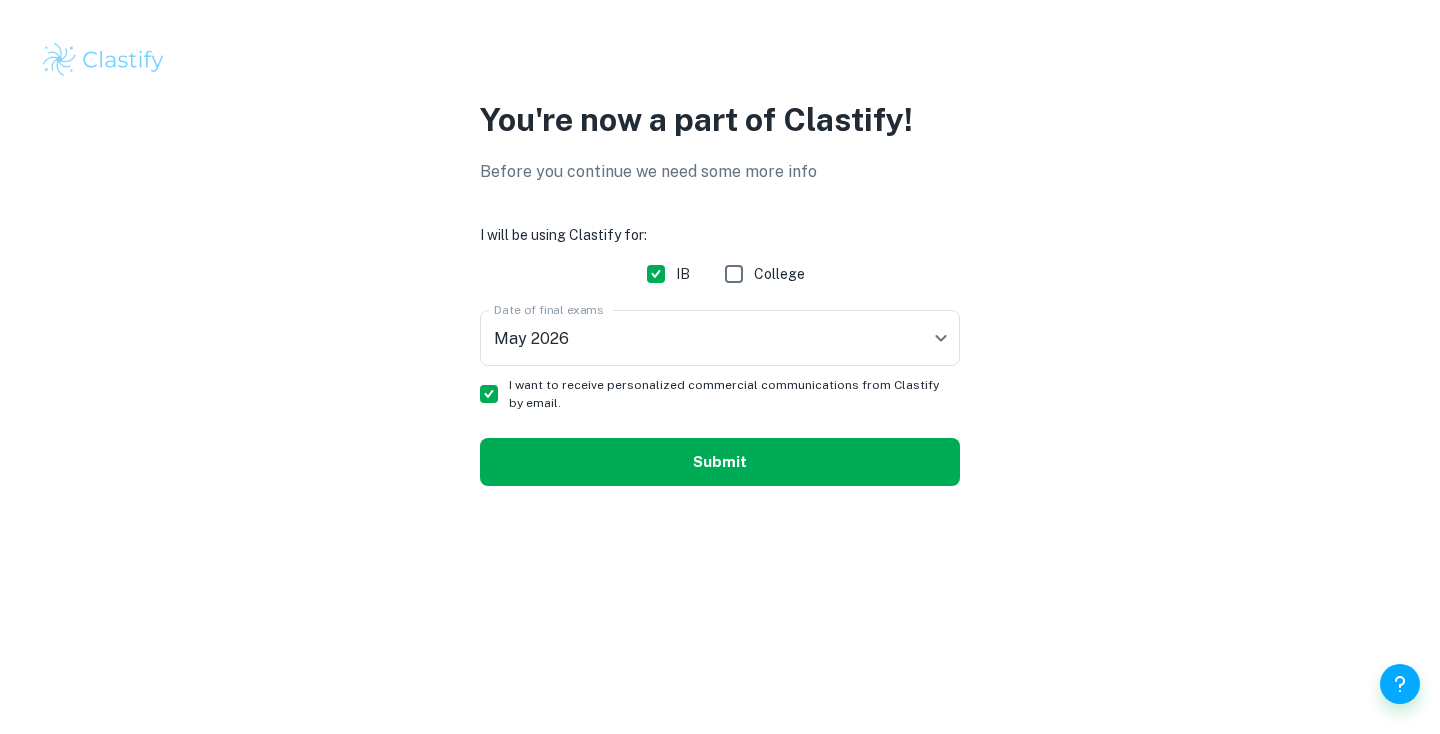 click on "Submit" at bounding box center (720, 462) 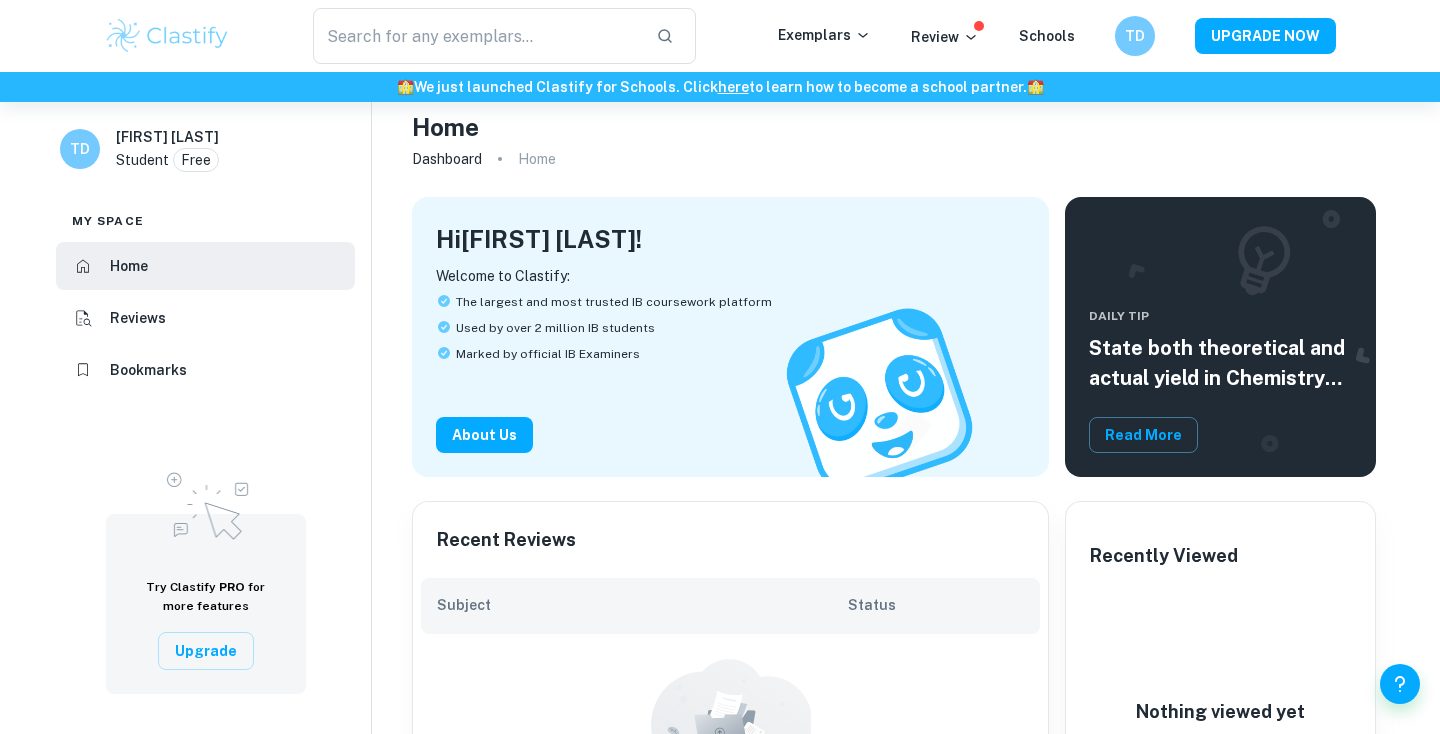 scroll, scrollTop: 18, scrollLeft: 0, axis: vertical 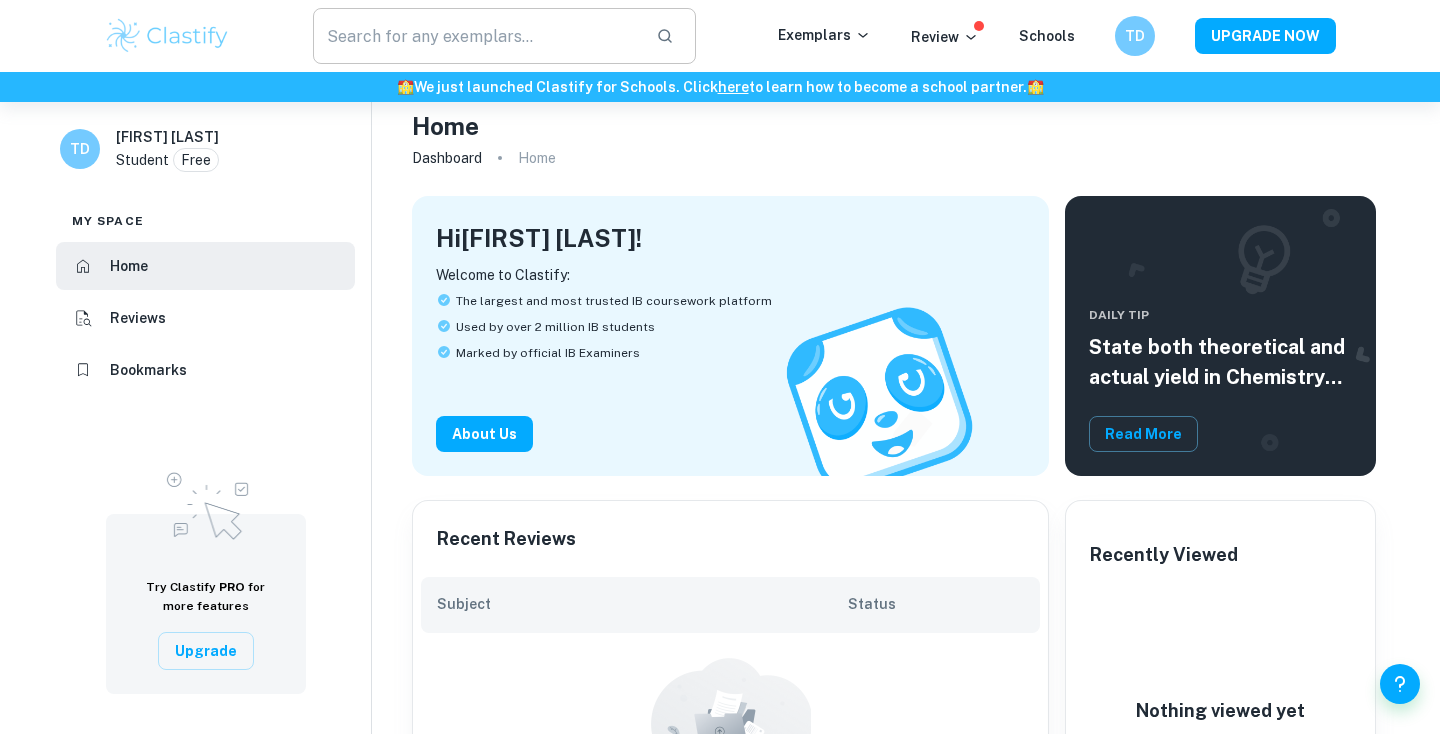 click at bounding box center (476, 36) 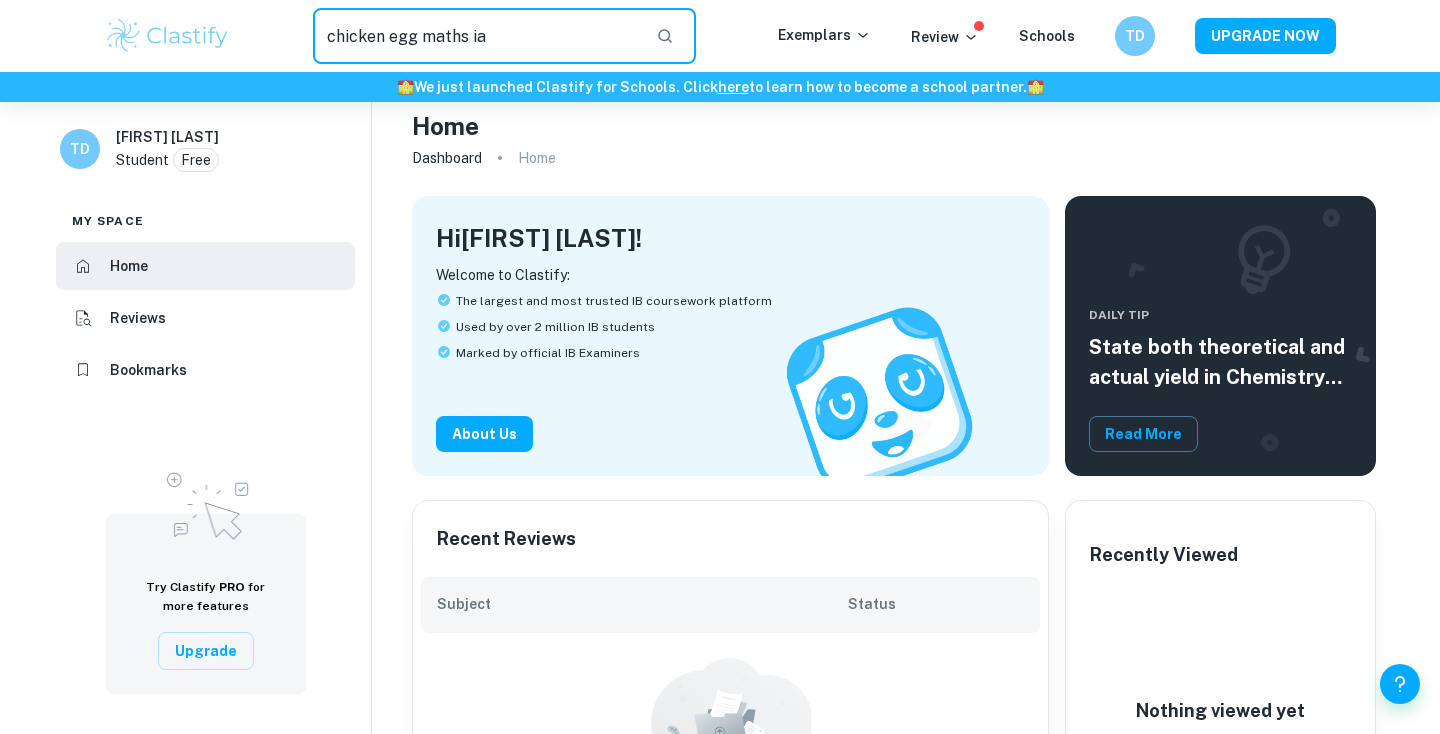 type on "chicken egg maths ia" 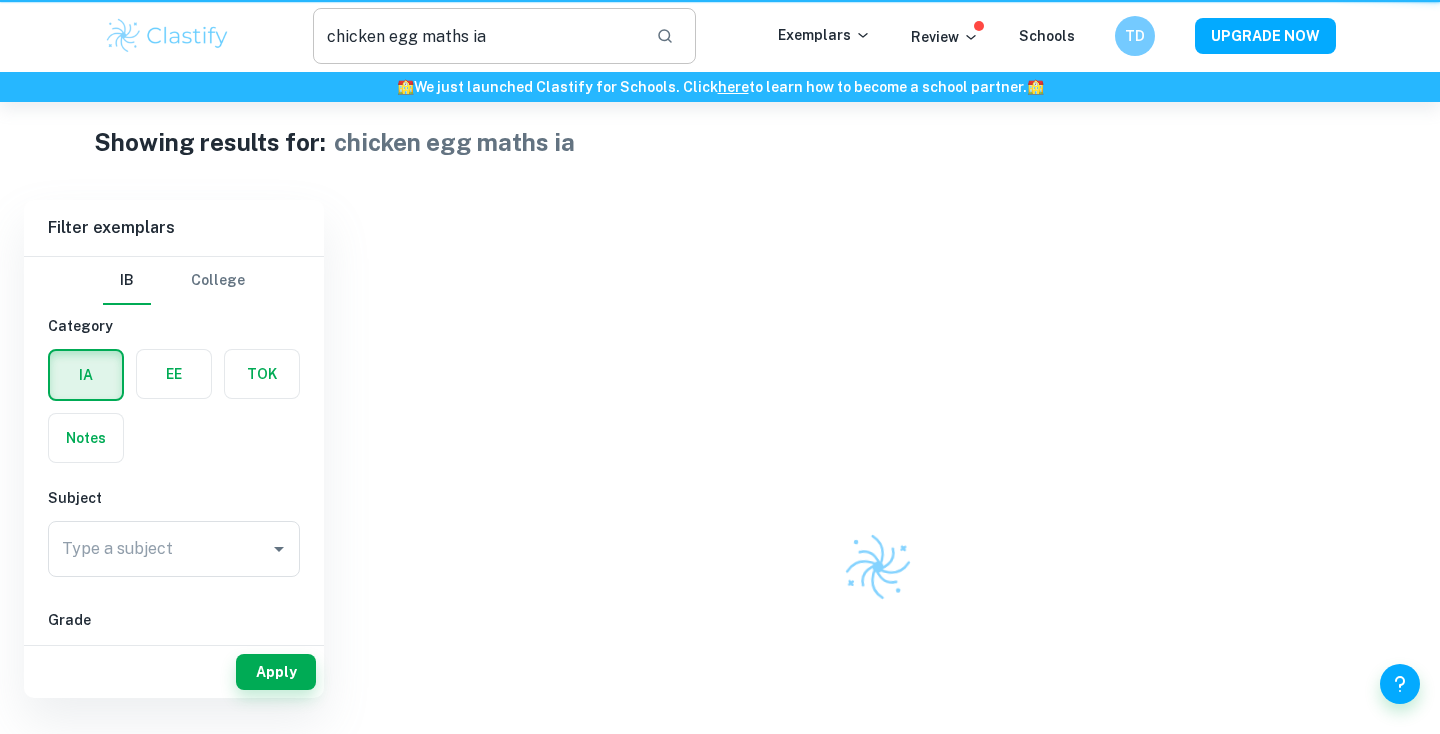 scroll, scrollTop: 0, scrollLeft: 0, axis: both 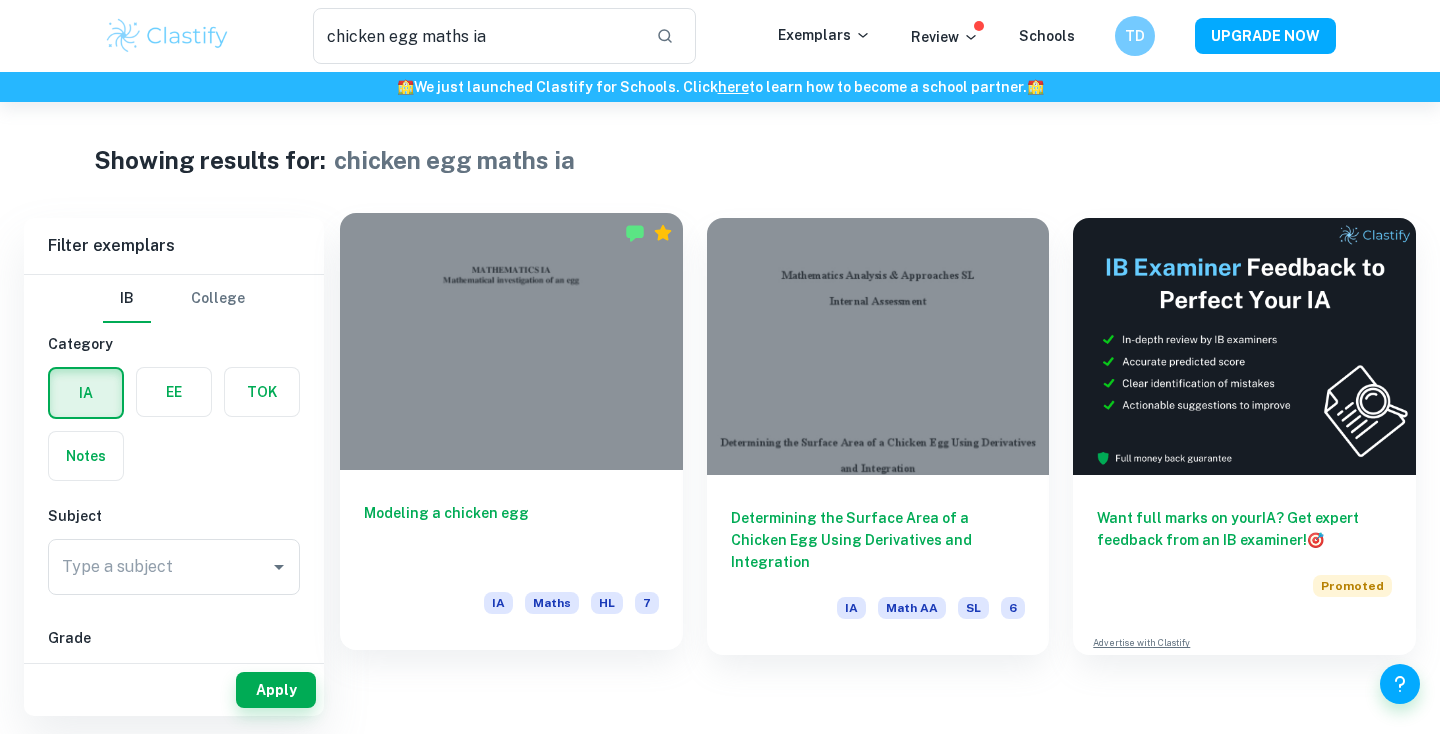 click at bounding box center (511, 341) 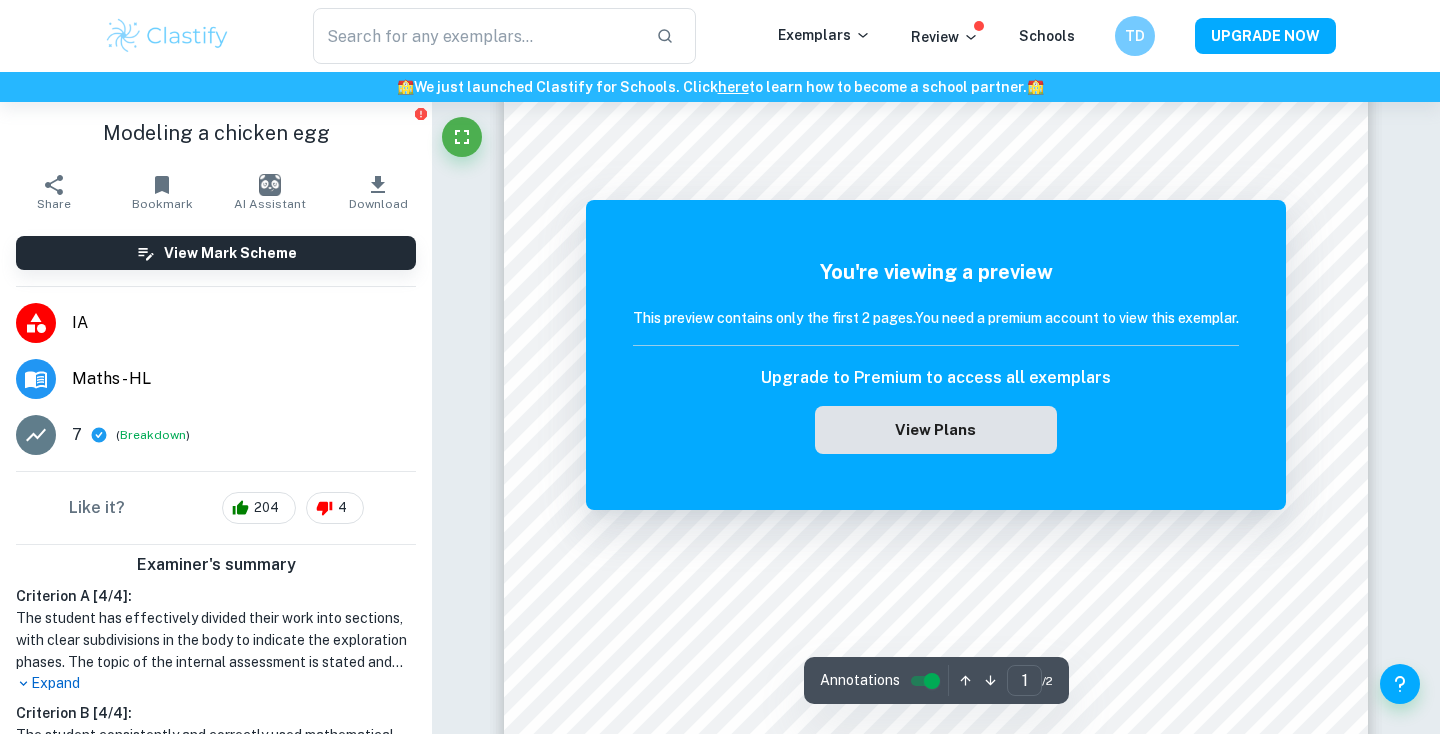 scroll, scrollTop: 373, scrollLeft: 0, axis: vertical 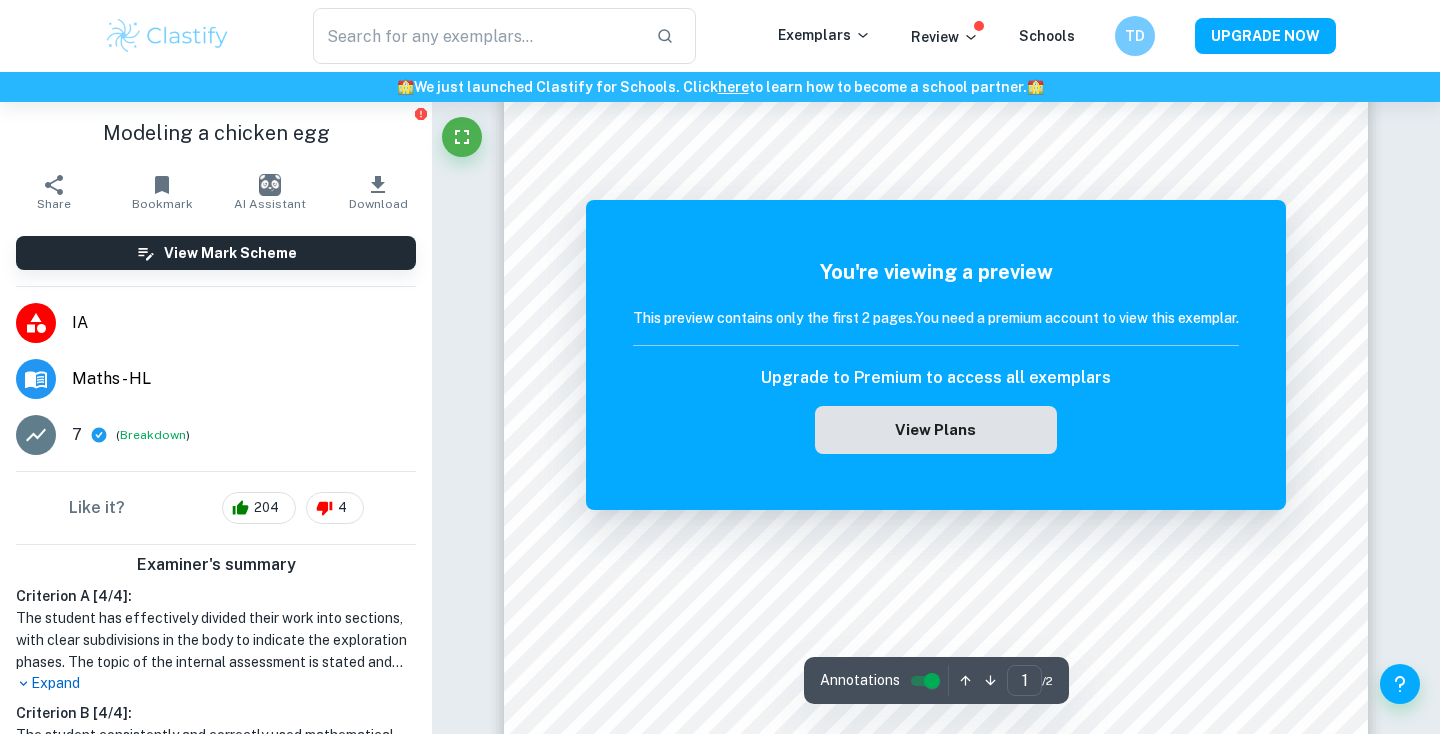 click on "View Plans" at bounding box center [936, 430] 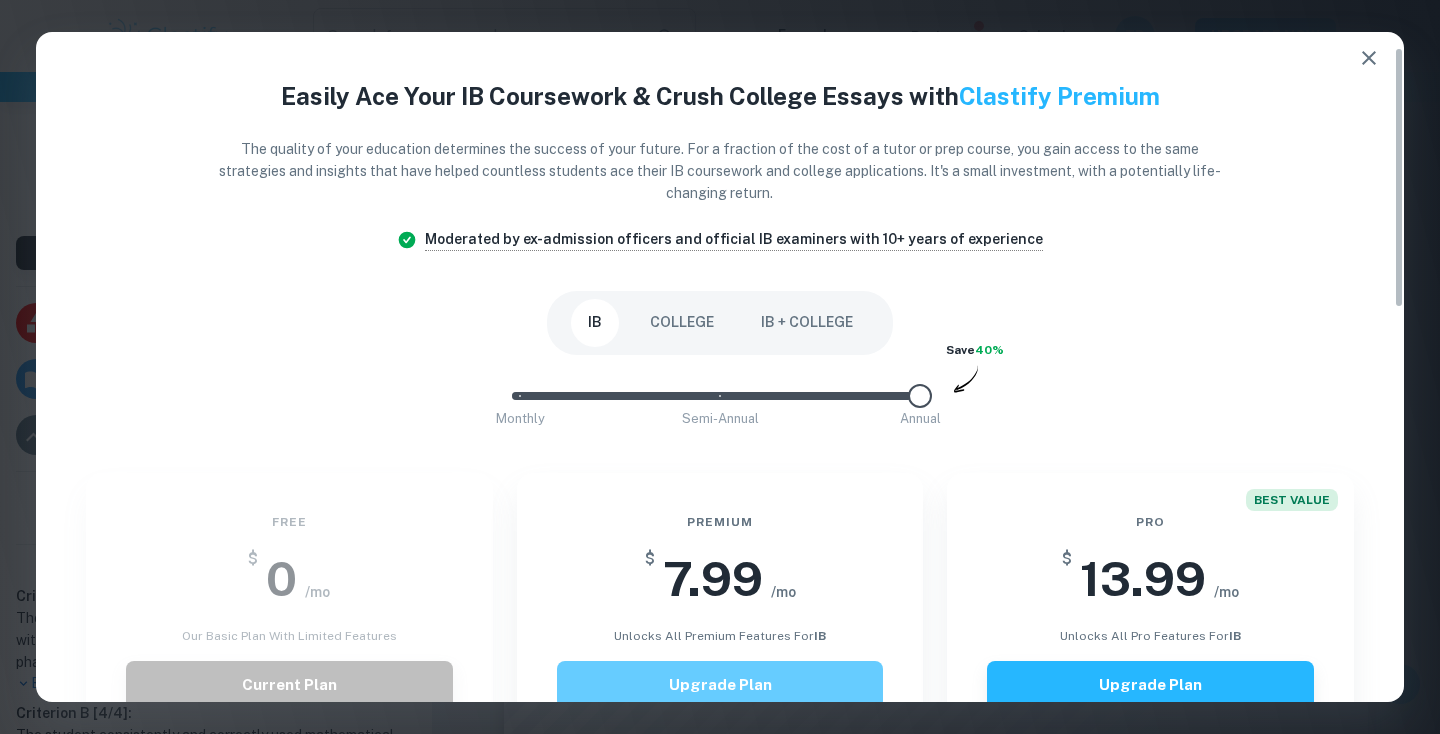 scroll, scrollTop: 0, scrollLeft: 0, axis: both 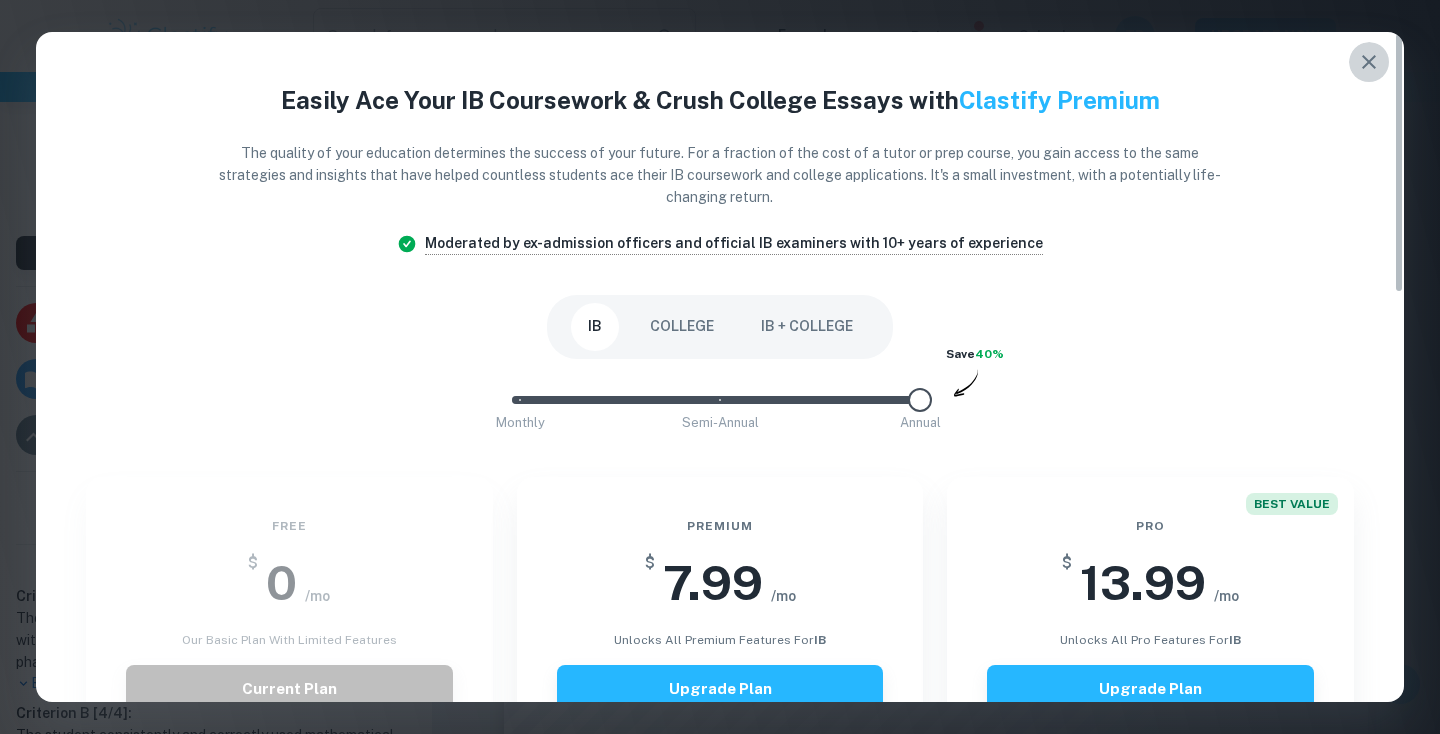 click at bounding box center (1369, 62) 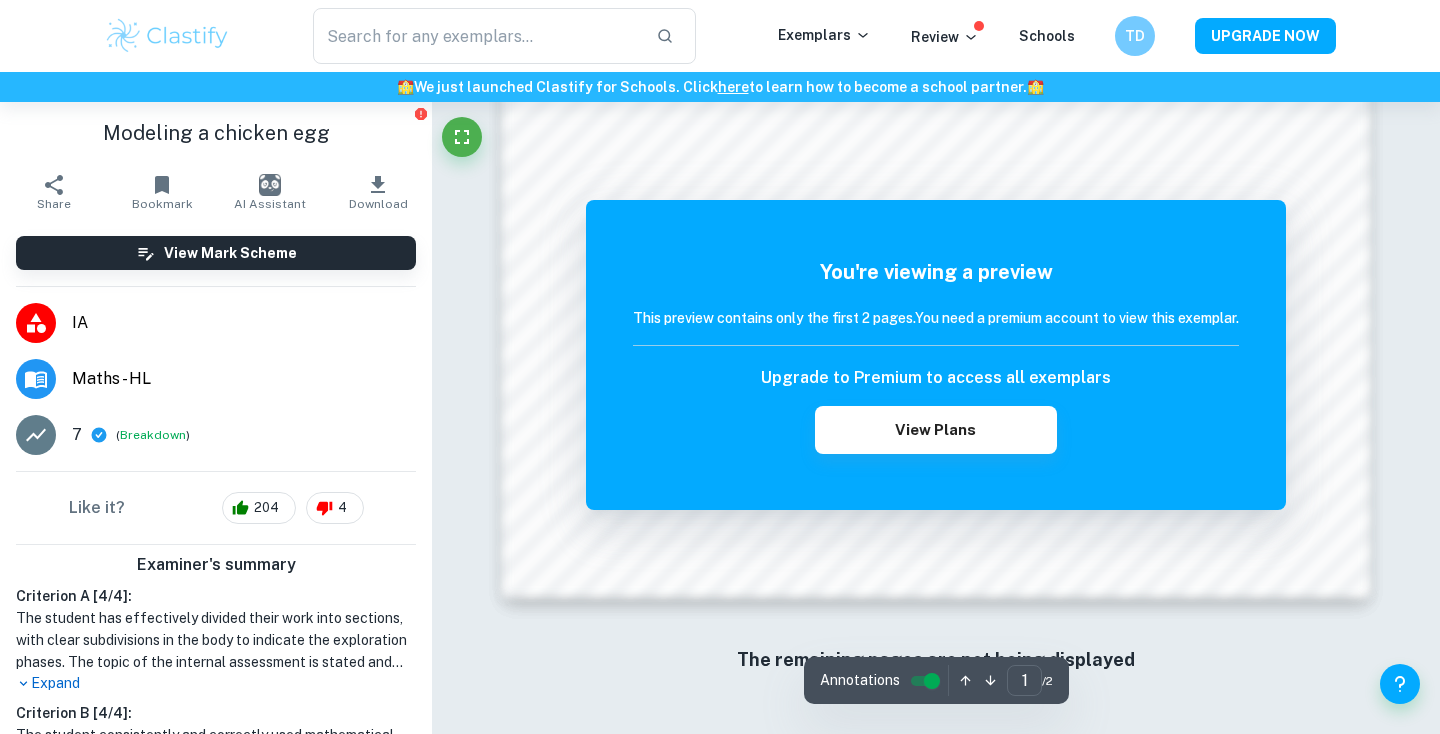 scroll, scrollTop: 1980, scrollLeft: 0, axis: vertical 